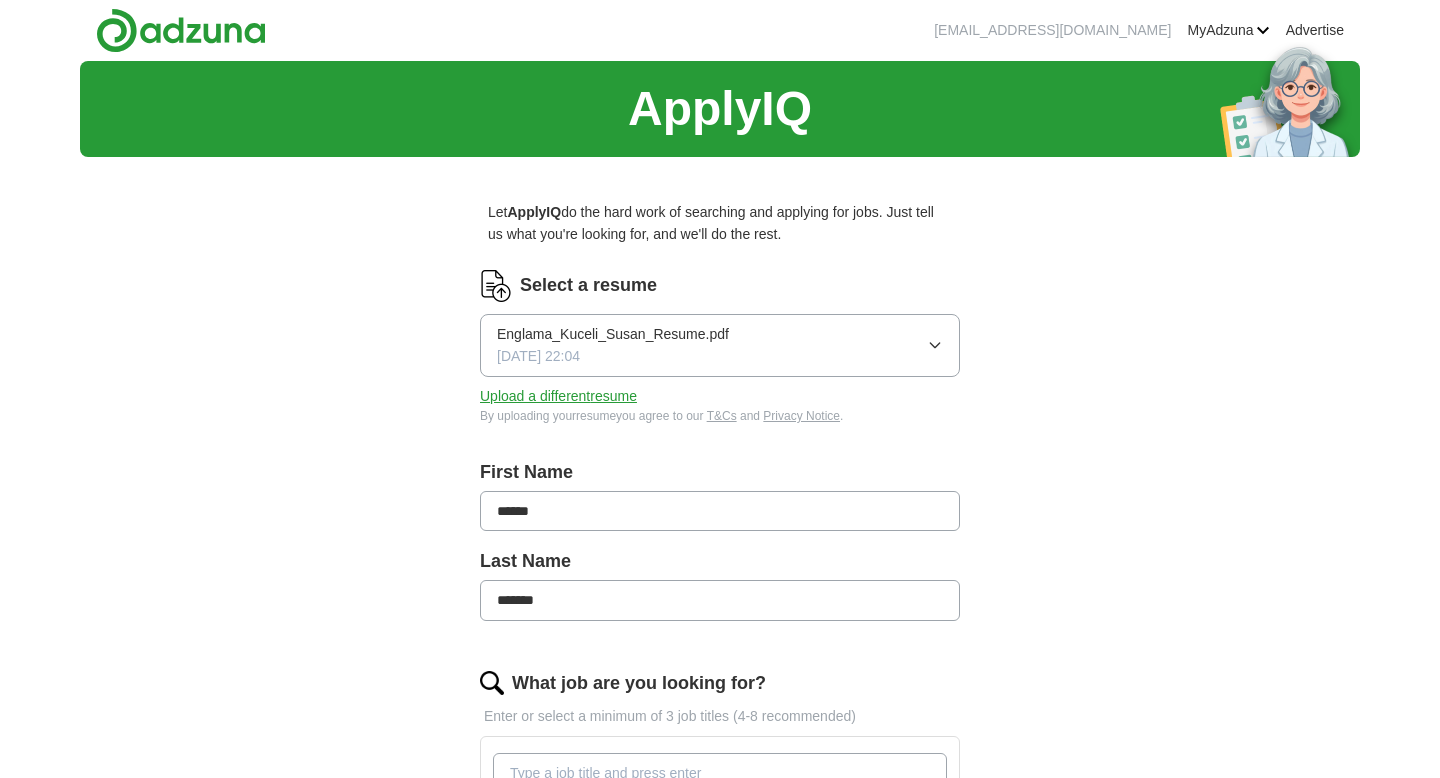 scroll, scrollTop: 0, scrollLeft: 0, axis: both 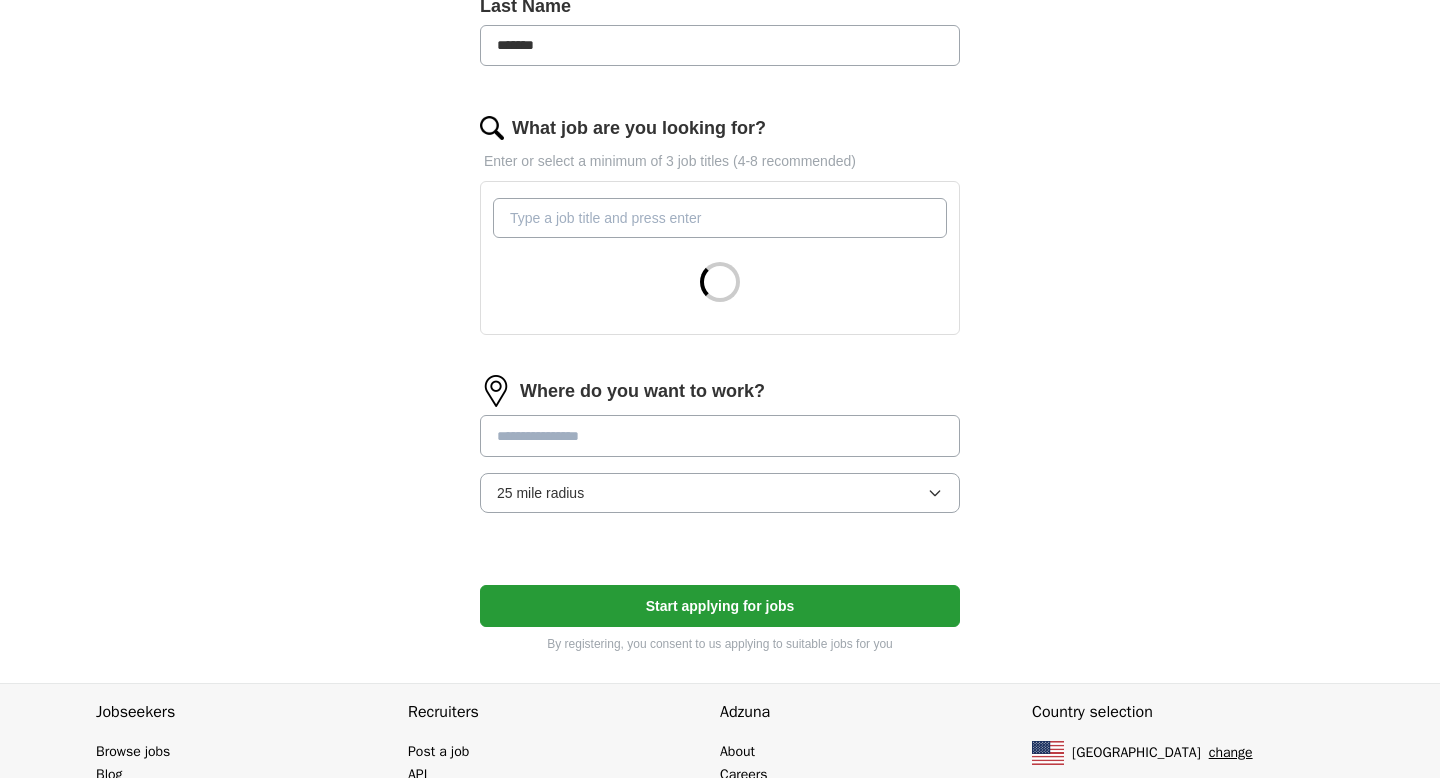 click on "What job are you looking for?" at bounding box center [720, 218] 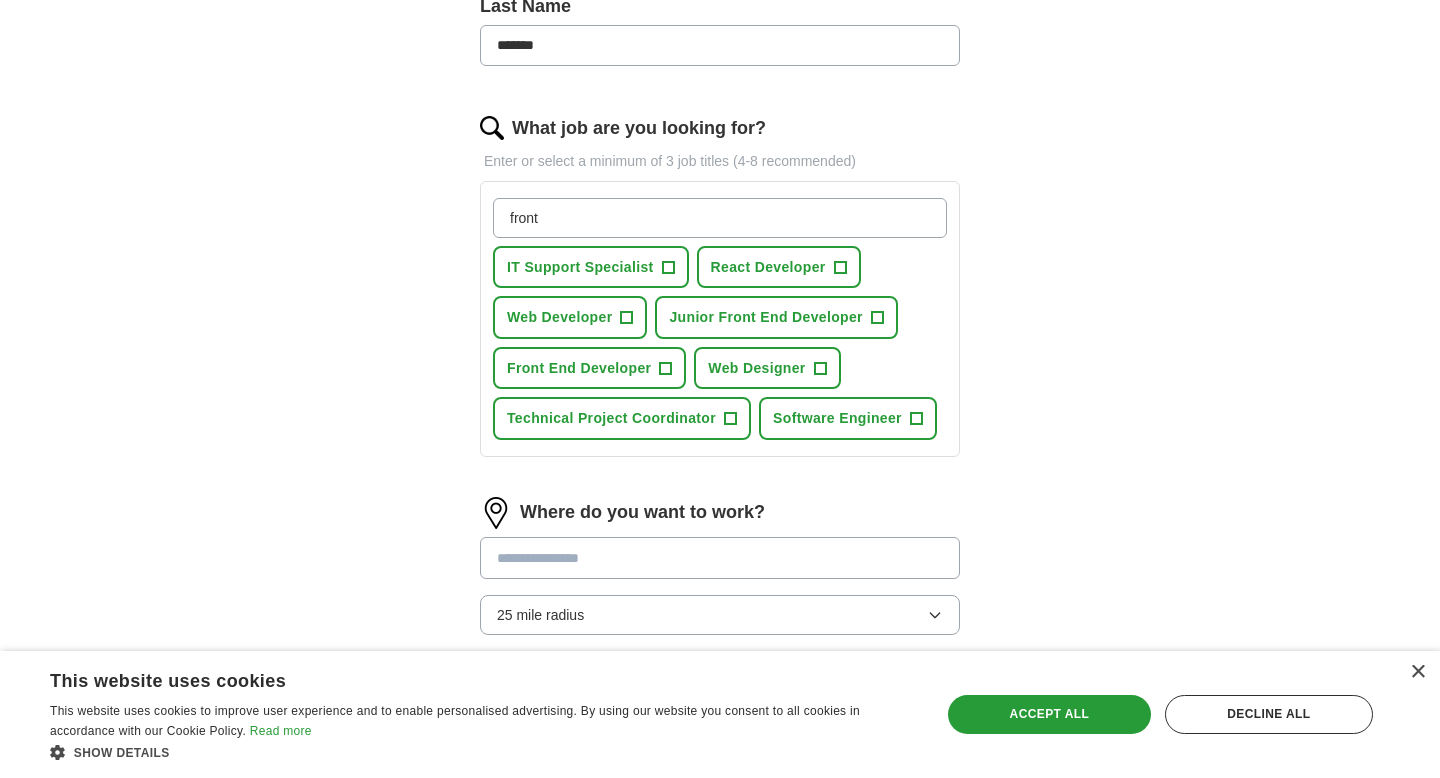 type on "front" 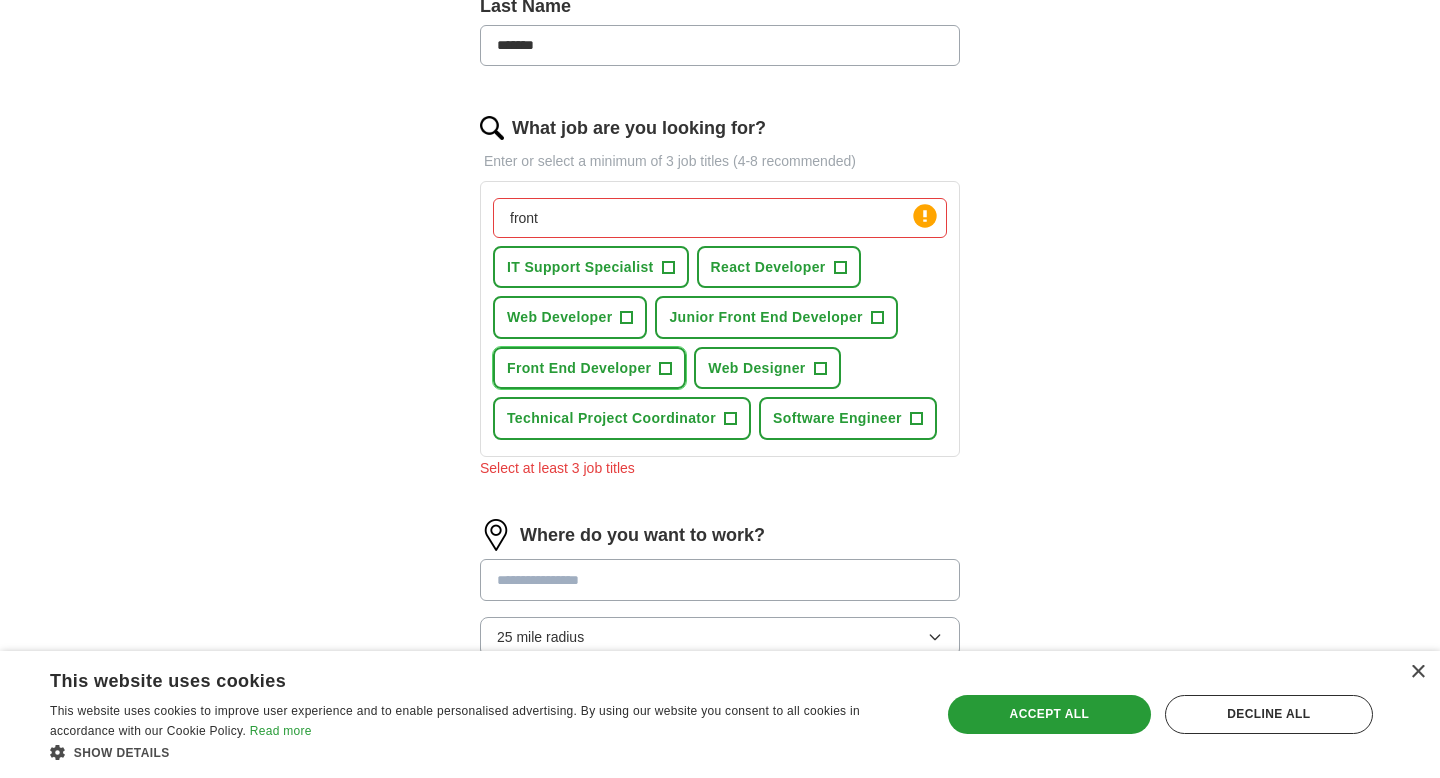 click on "Front End Developer" at bounding box center (579, 368) 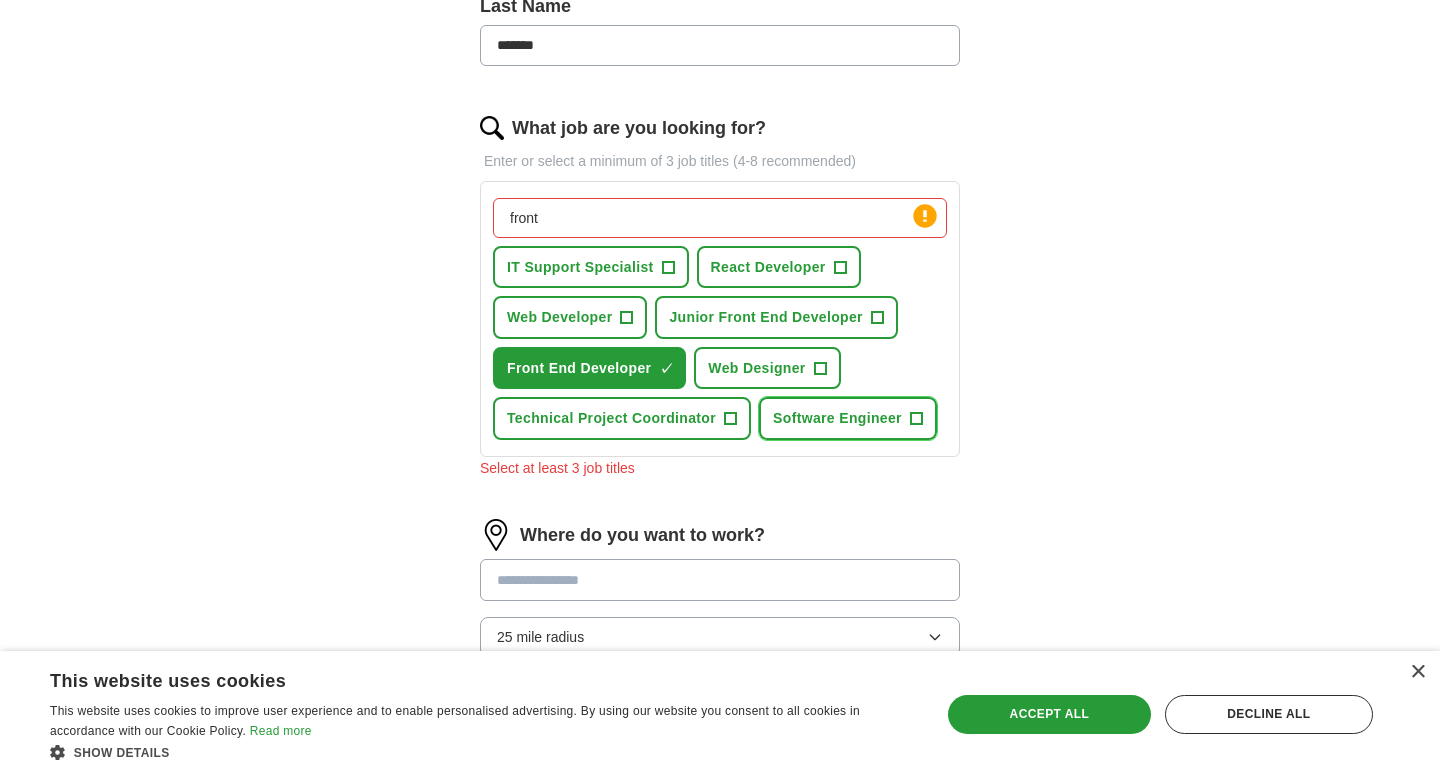 click on "Software Engineer +" at bounding box center [848, 418] 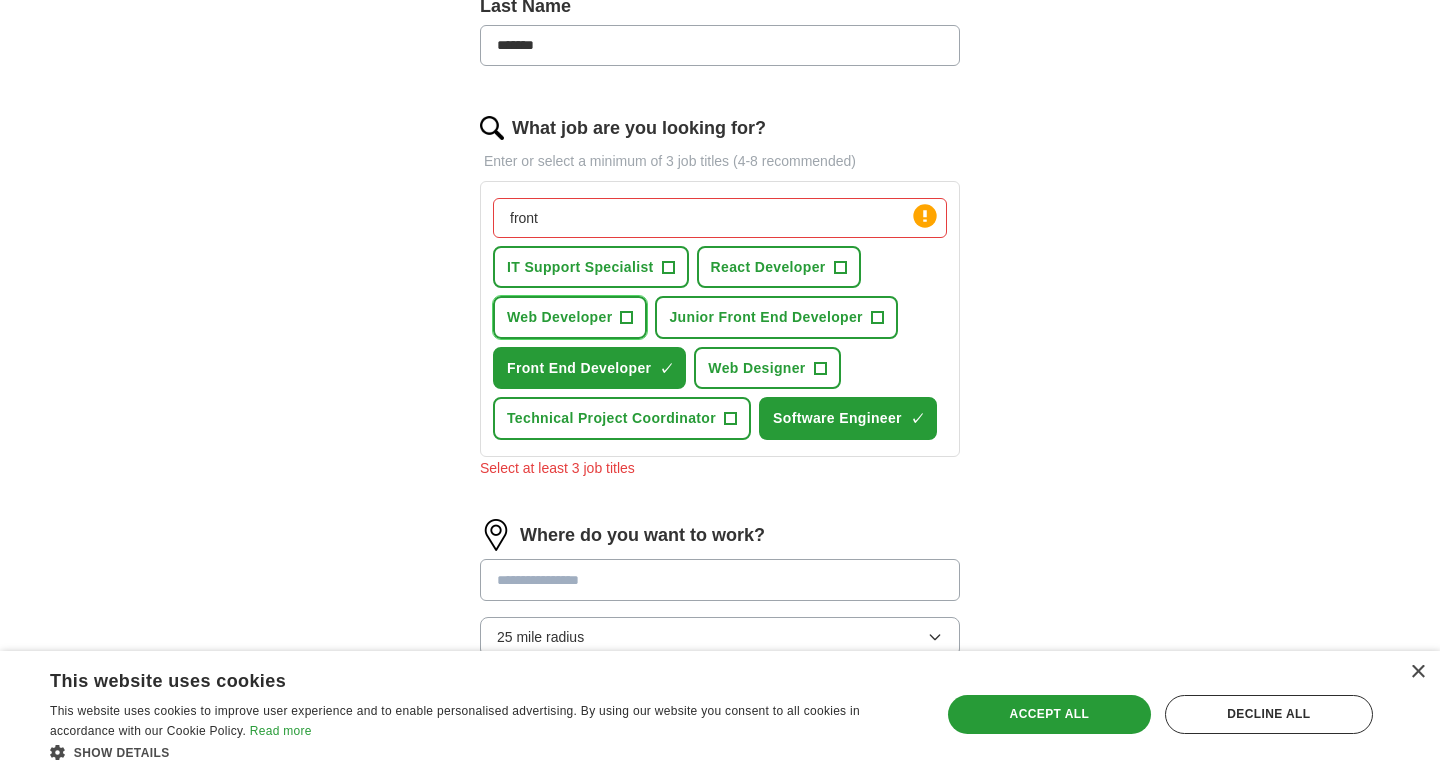 click on "+" at bounding box center [627, 318] 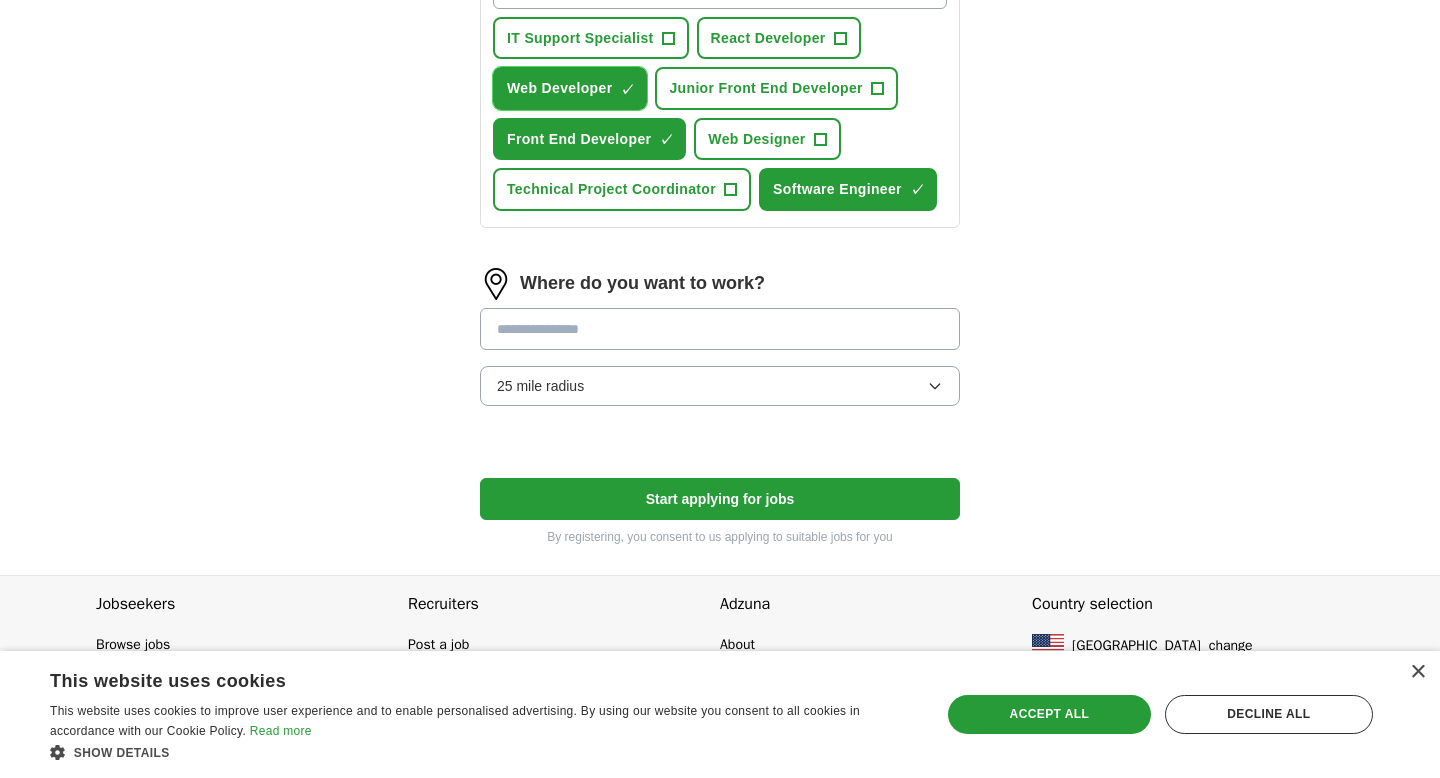 scroll, scrollTop: 790, scrollLeft: 0, axis: vertical 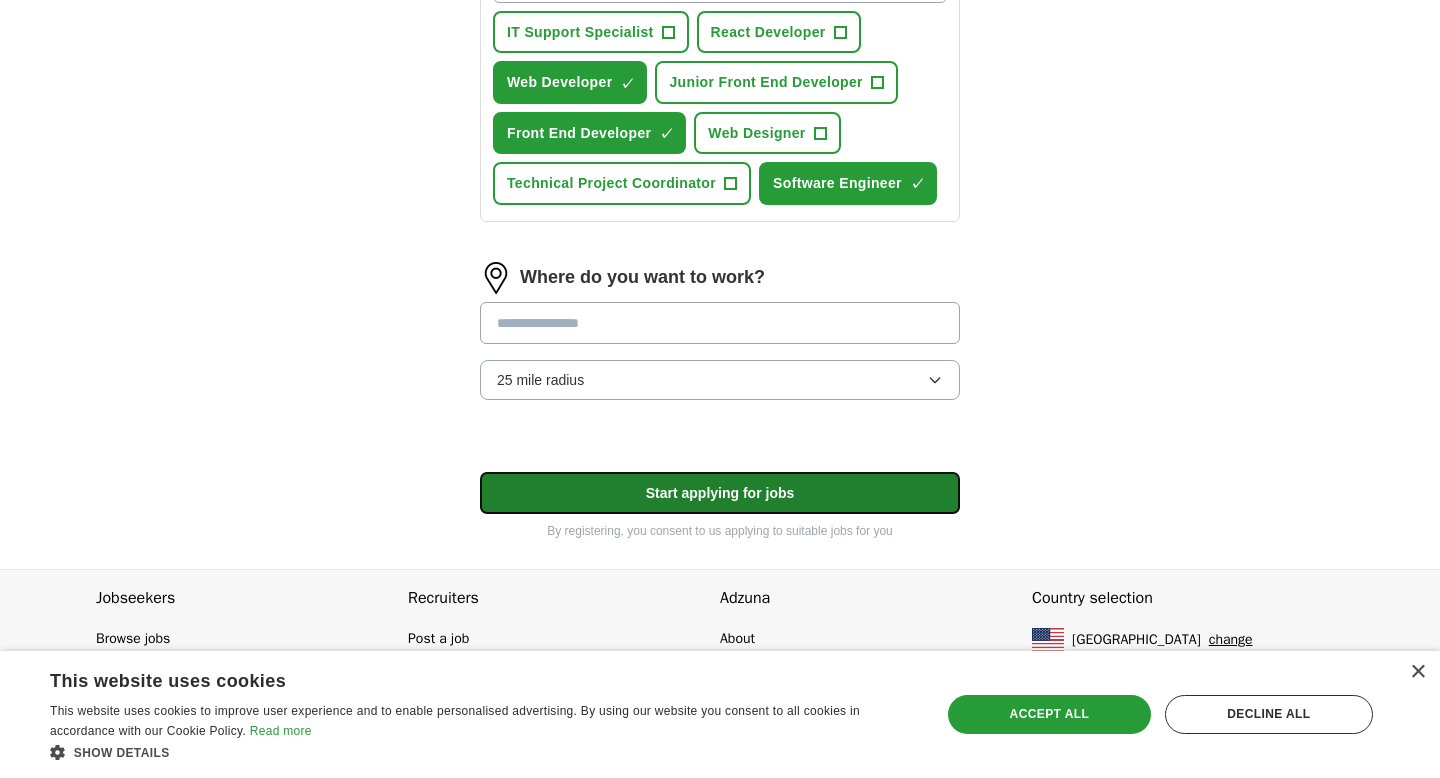 click on "Start applying for jobs" at bounding box center [720, 493] 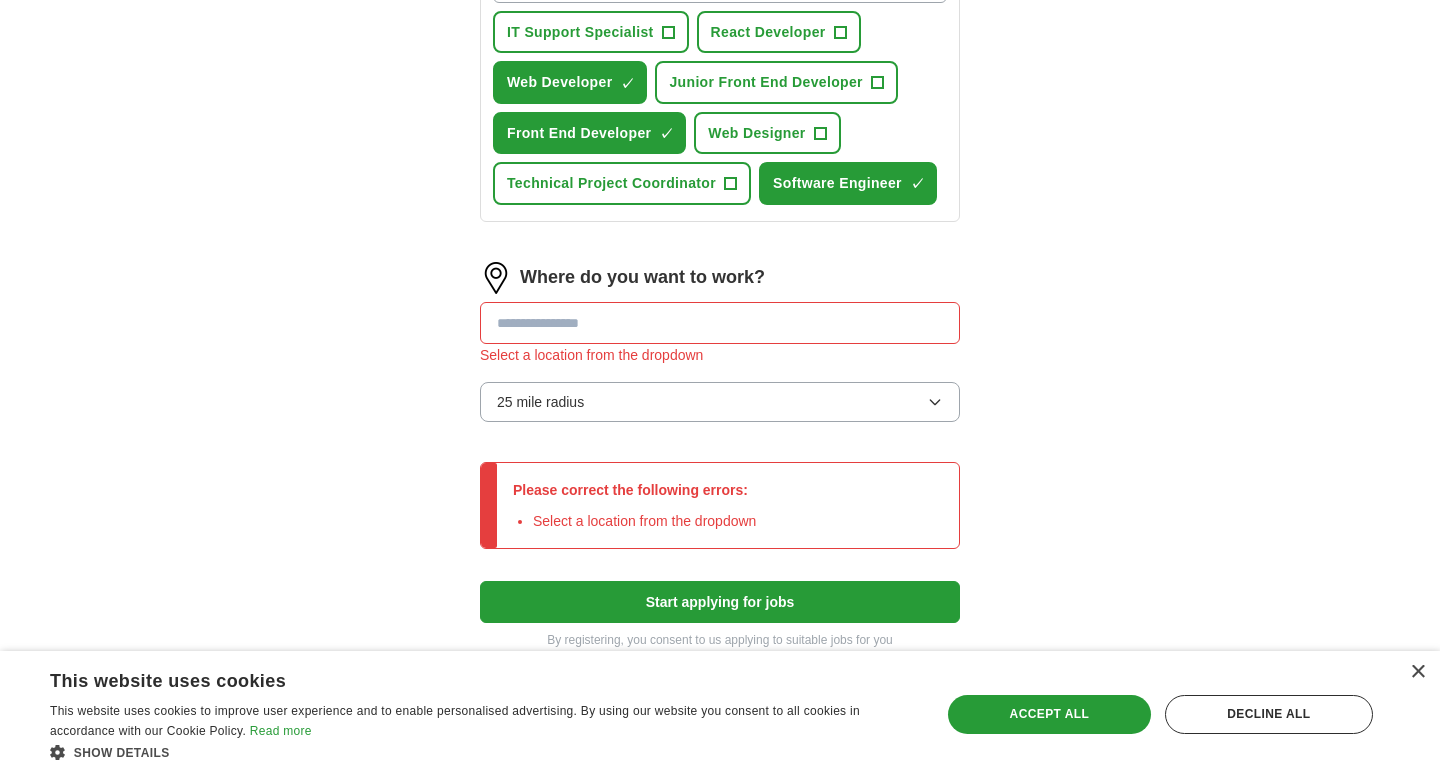click at bounding box center [720, 323] 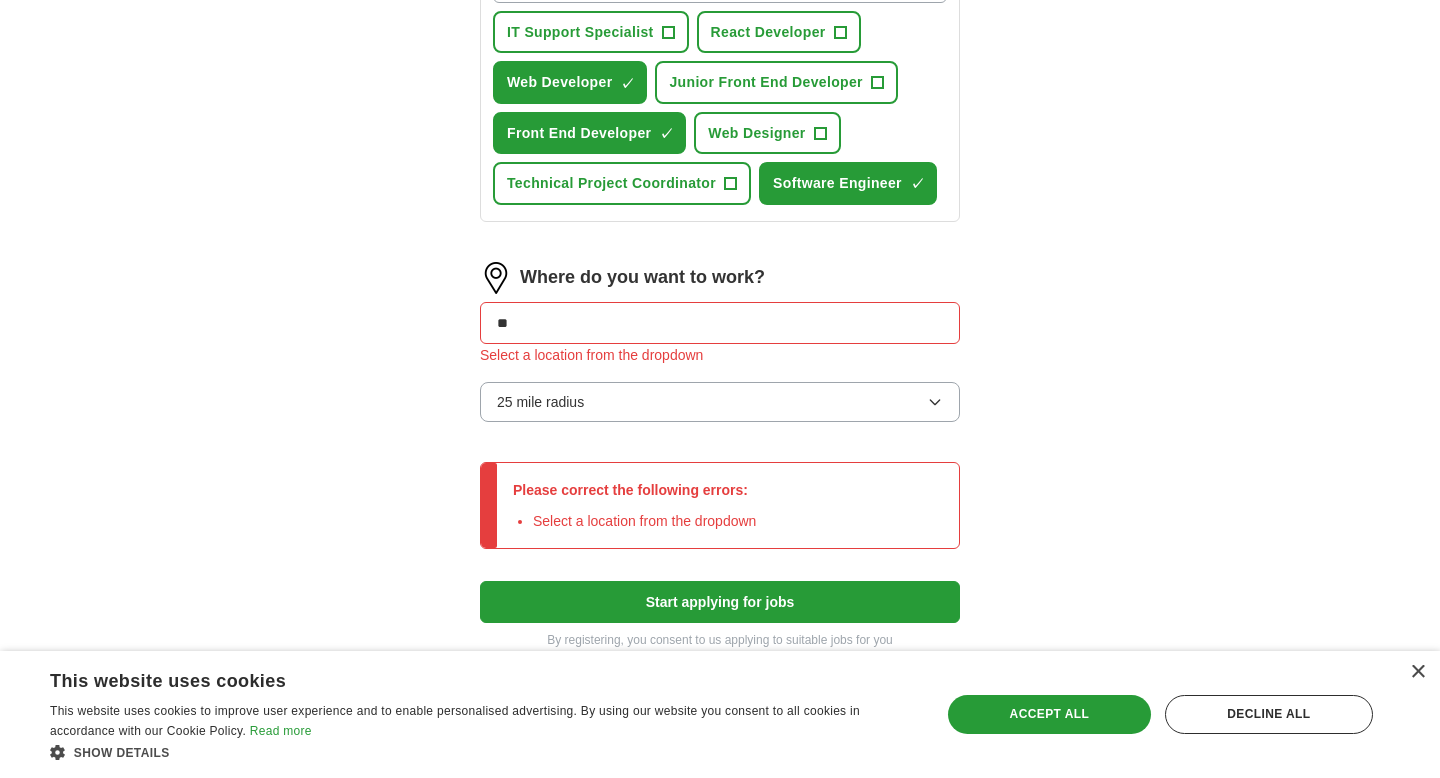 type on "***" 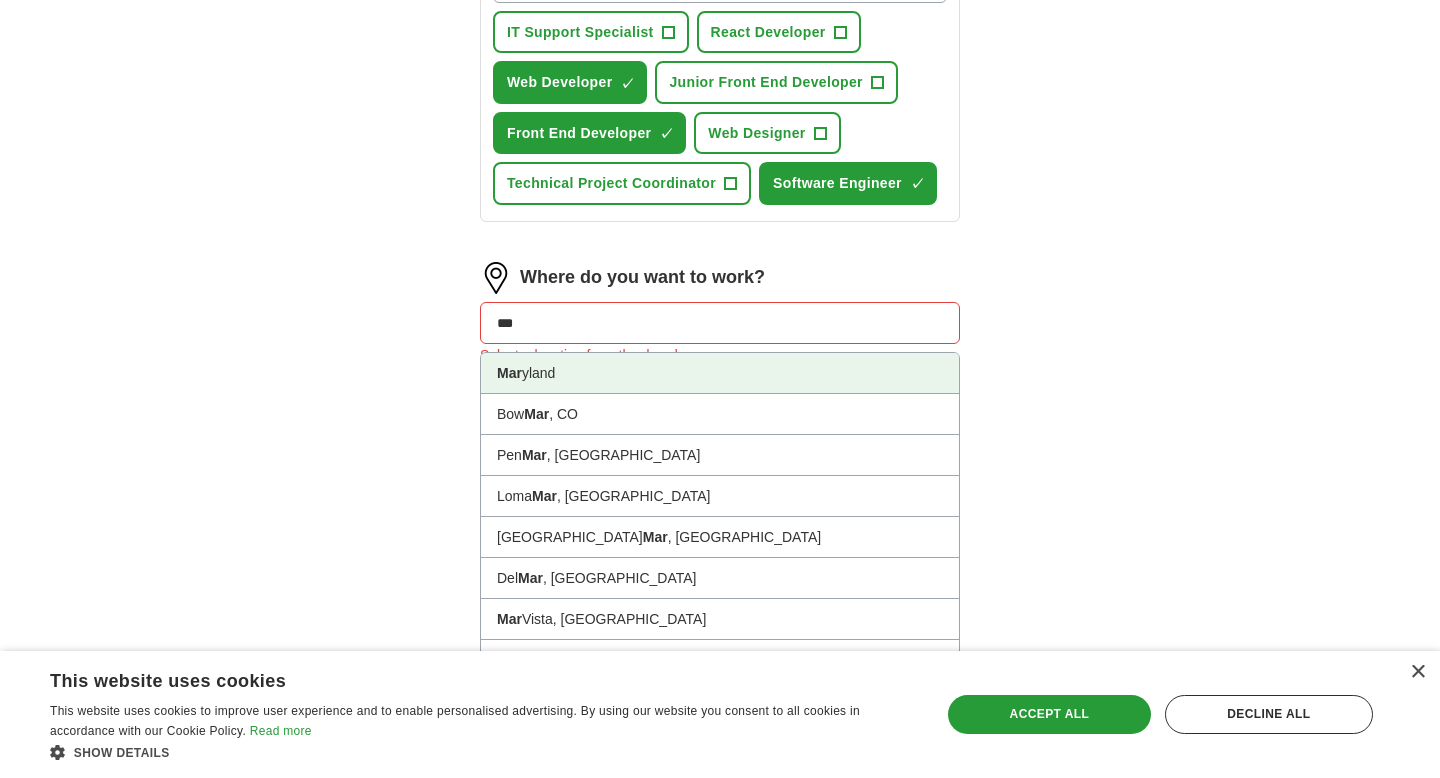 click on "Mar yland" at bounding box center [720, 373] 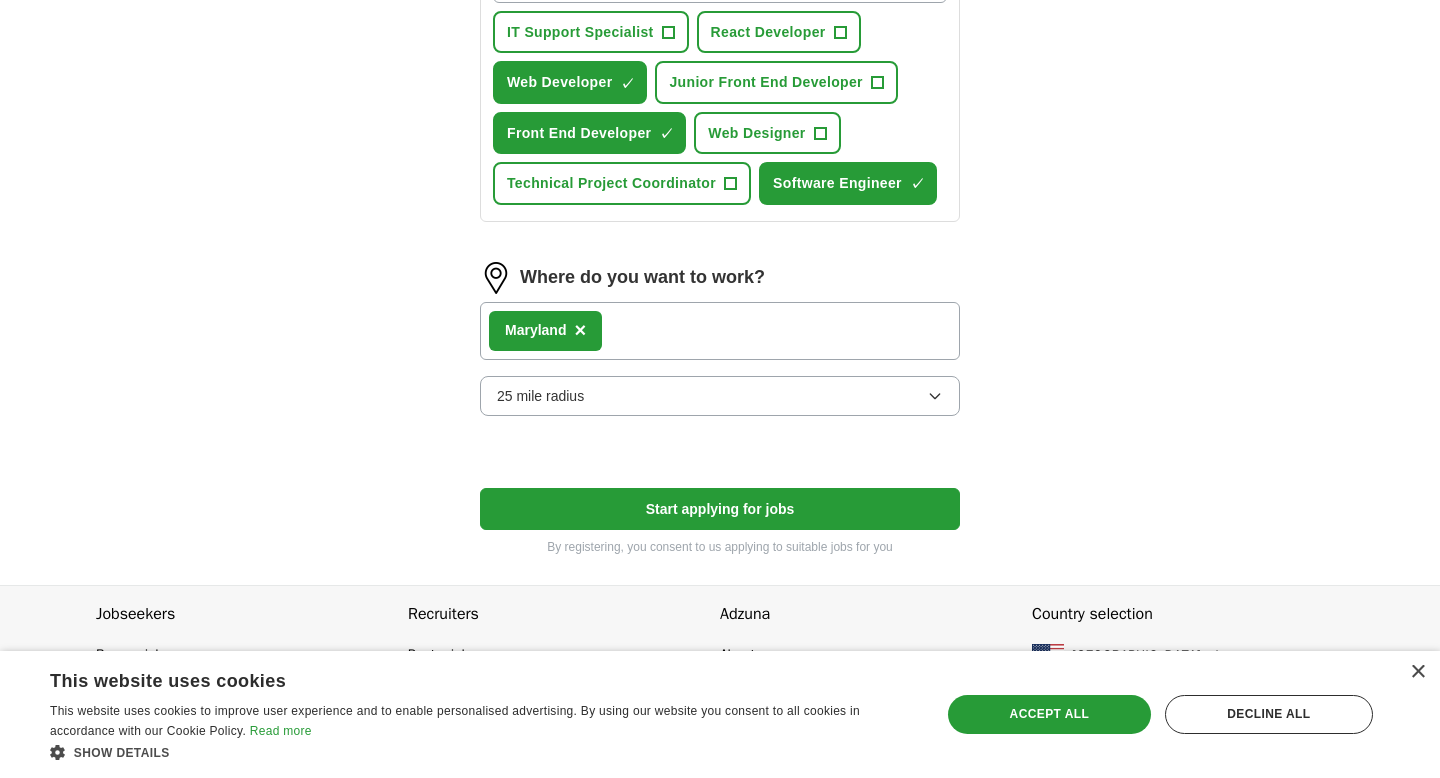 click on "Mar yland ×" at bounding box center (720, 331) 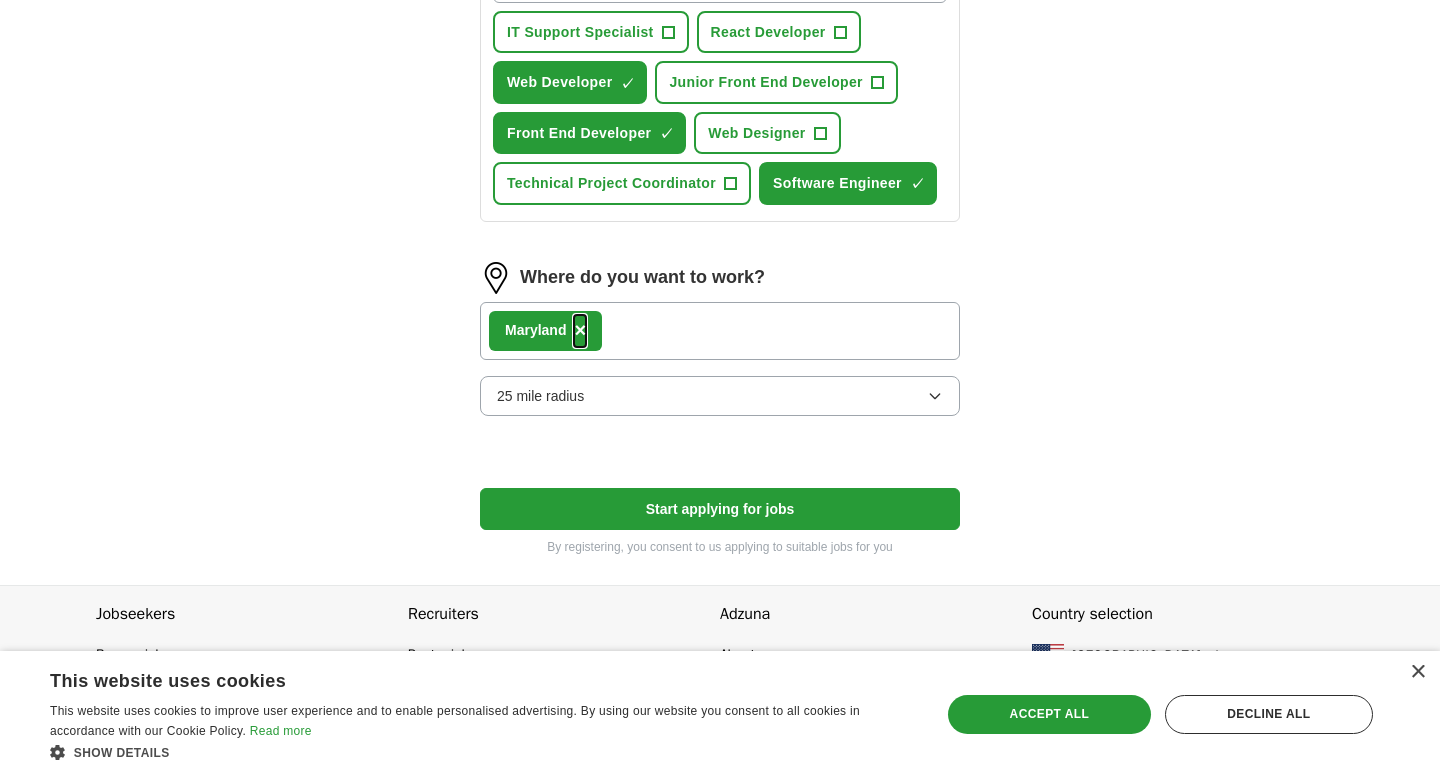 click on "×" at bounding box center [580, 330] 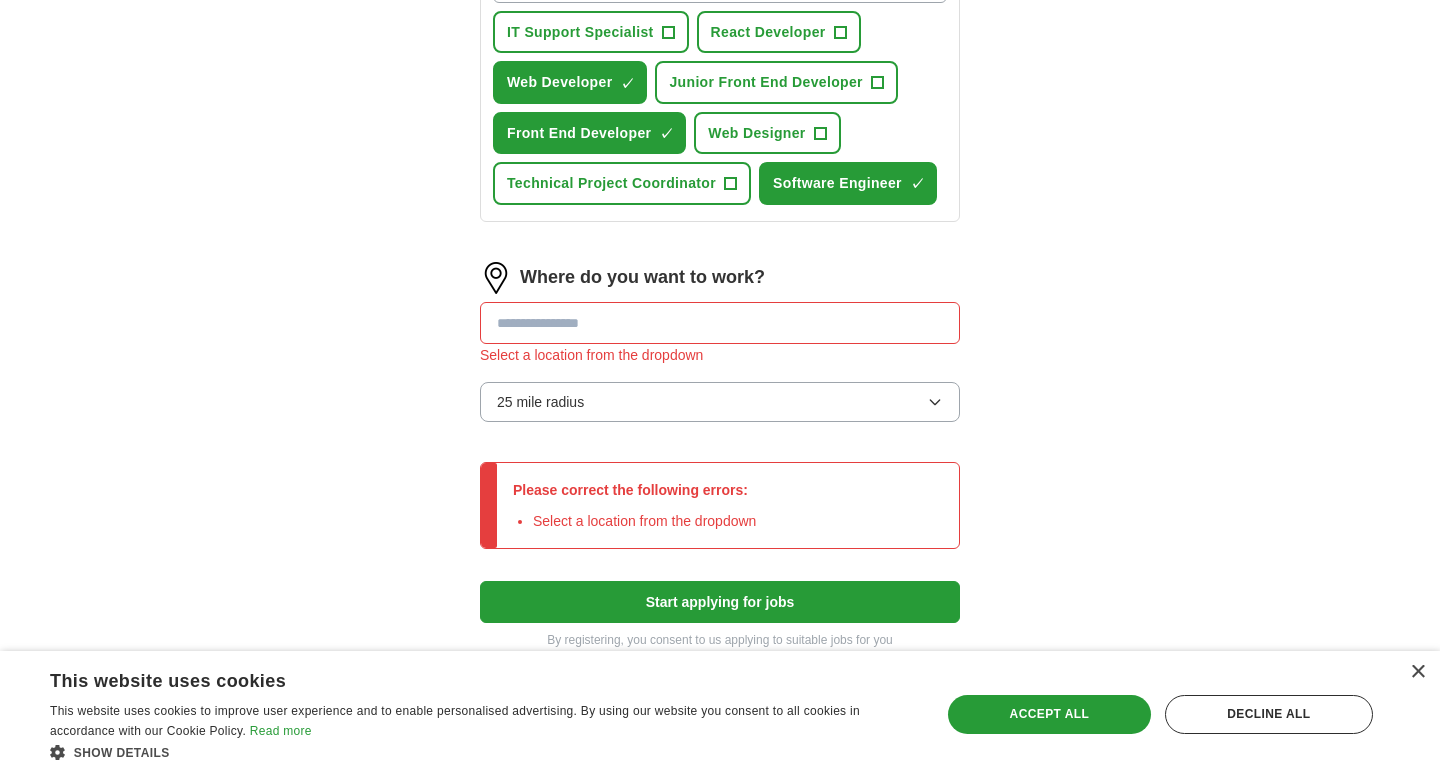 click at bounding box center [720, 323] 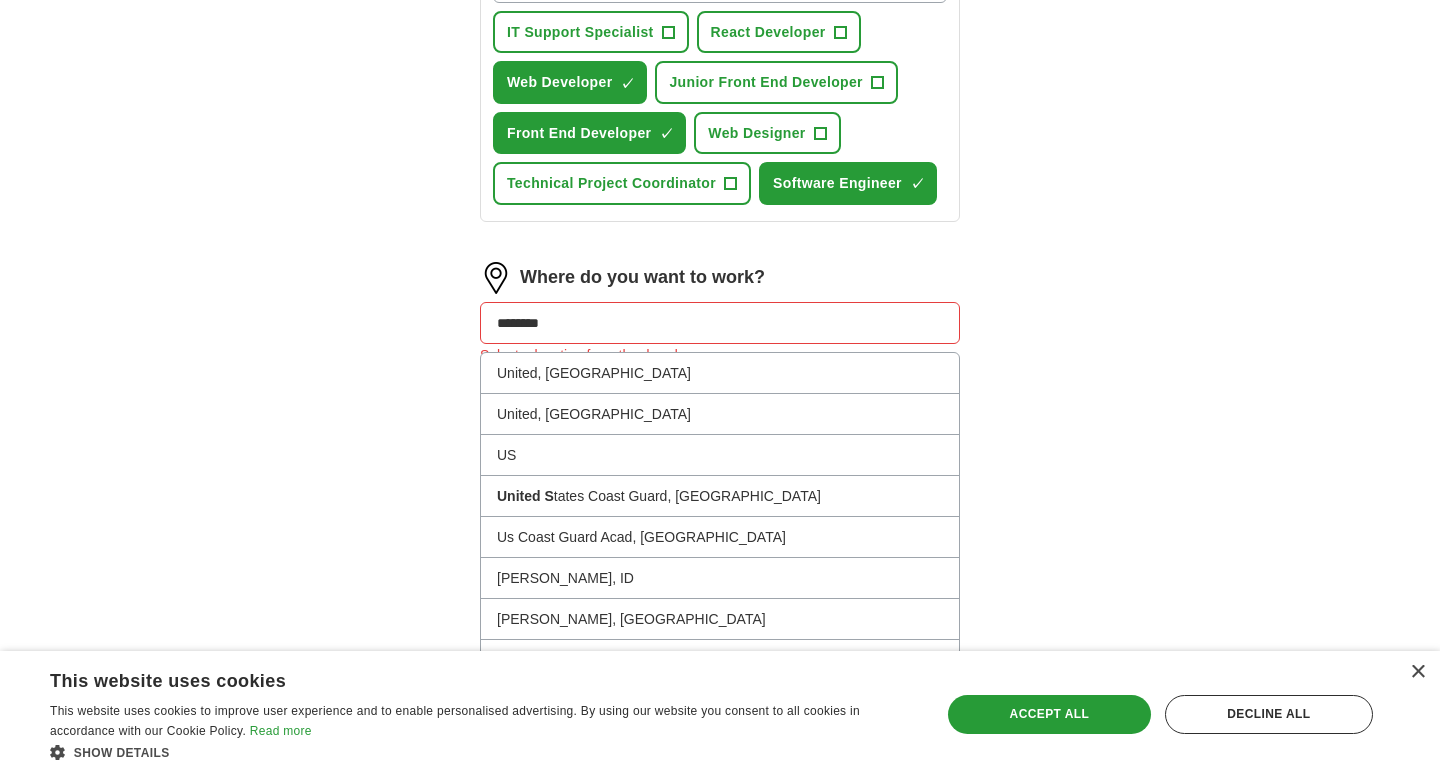 type on "*********" 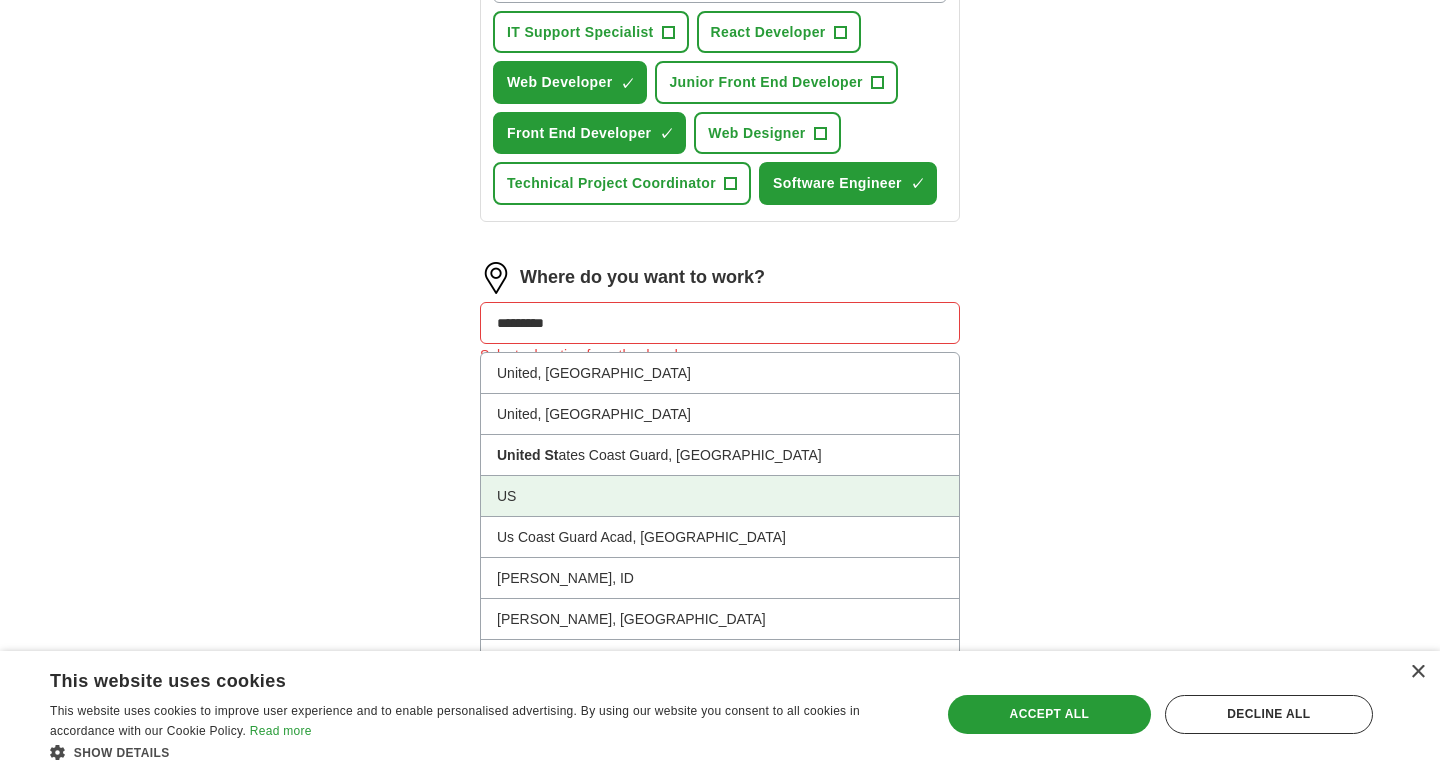 click on "US" at bounding box center [720, 496] 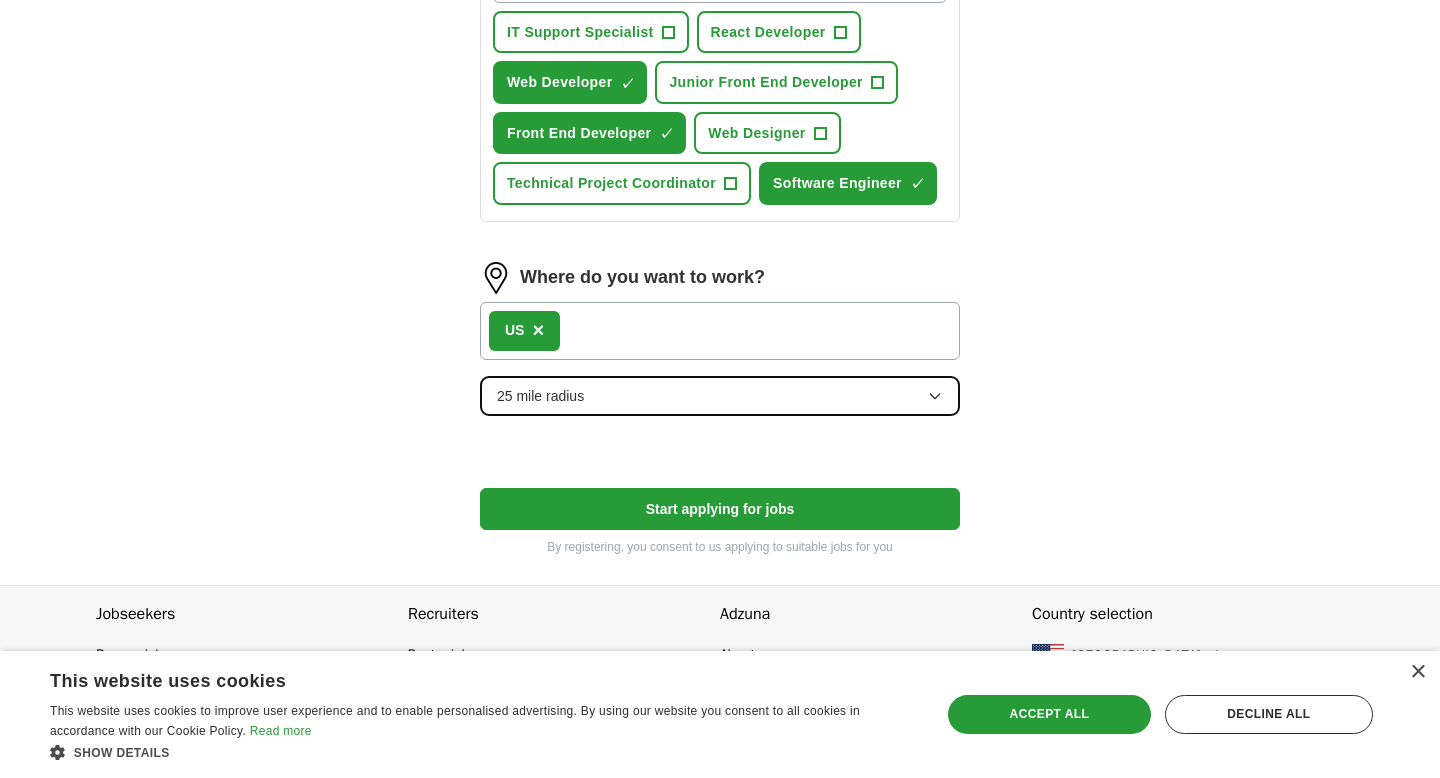 click on "25 mile radius" at bounding box center [720, 396] 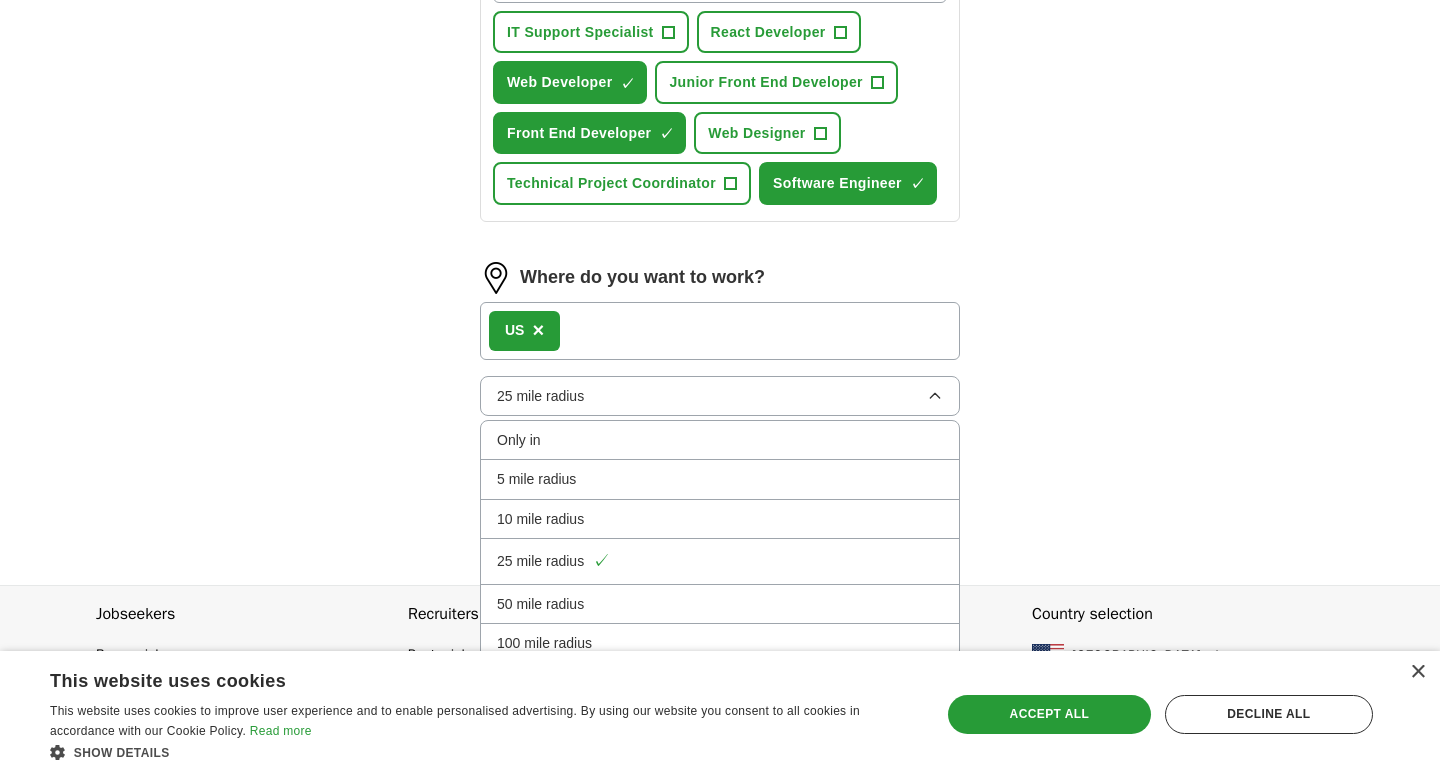 click on "Let  ApplyIQ  do the hard work of searching and applying for jobs. Just tell us what you're looking for, and we'll do the rest. Select a resume Englama_Kuceli_Susan_Resume.pdf [DATE] 22:04 Upload a different  resume By uploading your  resume  you agree to our   T&Cs   and   Privacy Notice . First Name ****** Last Name ******* What job are you looking for? Enter or select a minimum of 3 job titles (4-8 recommended) front Press return to add title IT Support Specialist + React Developer + Web Developer ✓ × Junior Front End Developer + Front End Developer ✓ × Web Designer + Technical Project Coordinator + Software Engineer ✓ × Where do you want to work? US × 25 mile radius Only in 5 mile radius 10 mile radius 25 mile radius ✓ 50 mile radius 100 mile radius Start applying for jobs By registering, you consent to us applying to suitable jobs for you" at bounding box center (720, -16) 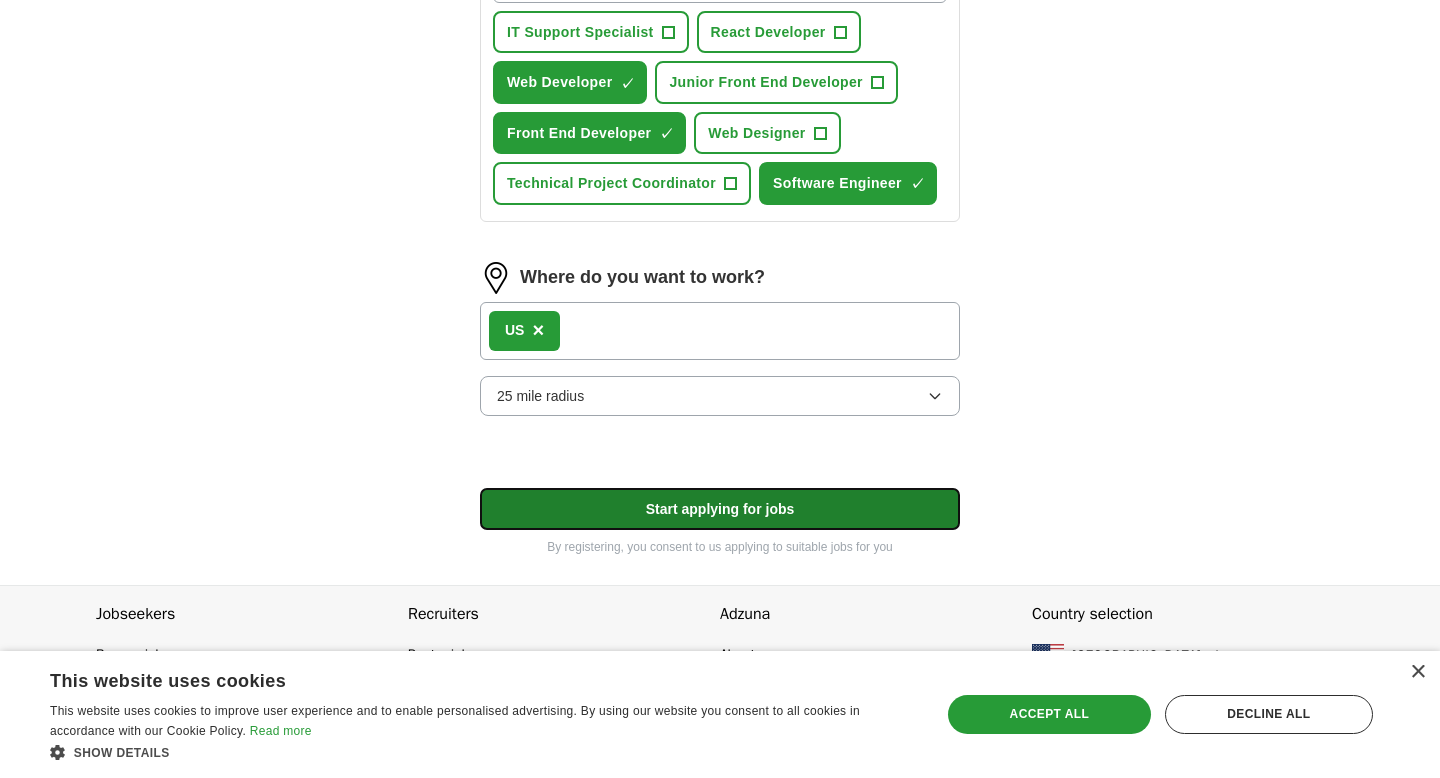 click on "Start applying for jobs" at bounding box center [720, 509] 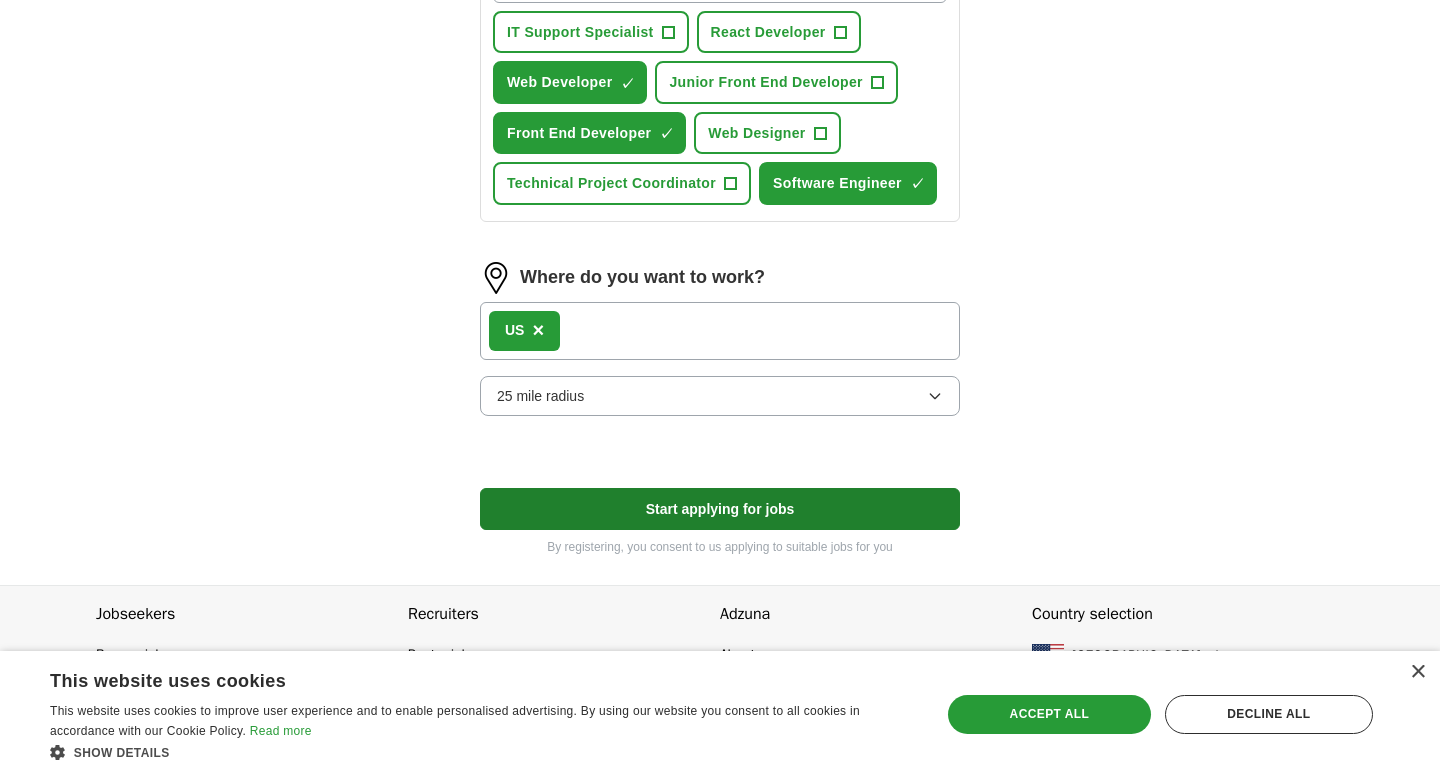select on "**" 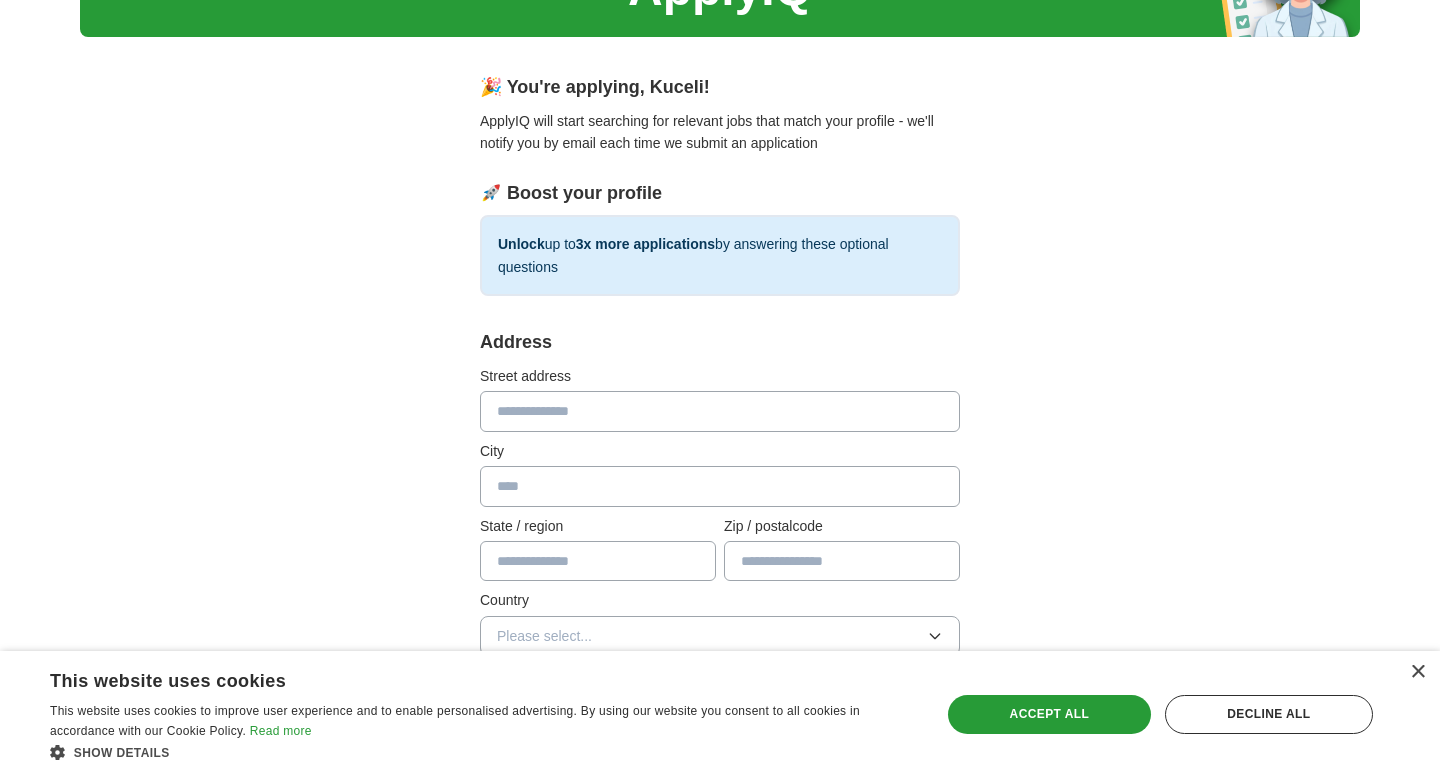 scroll, scrollTop: 121, scrollLeft: 0, axis: vertical 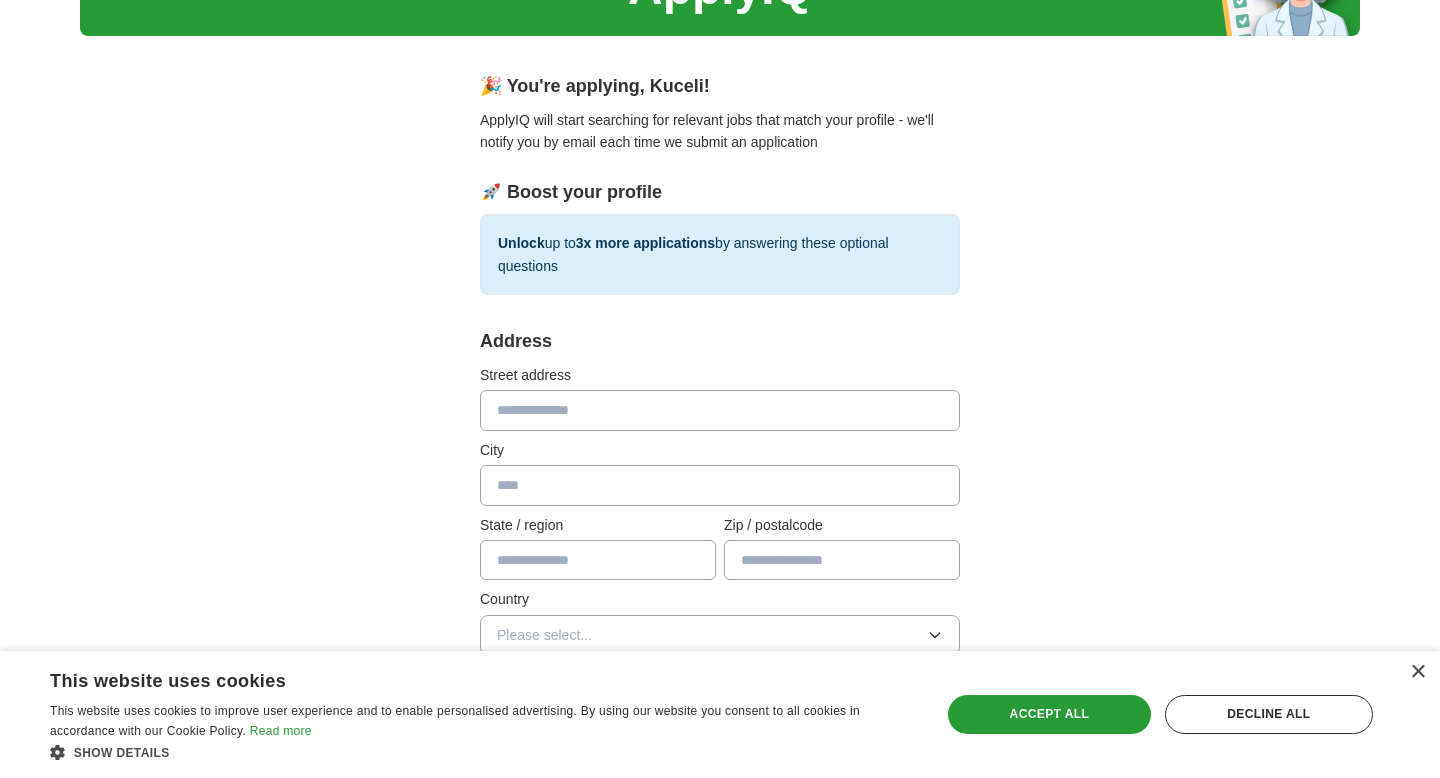 click at bounding box center [720, 410] 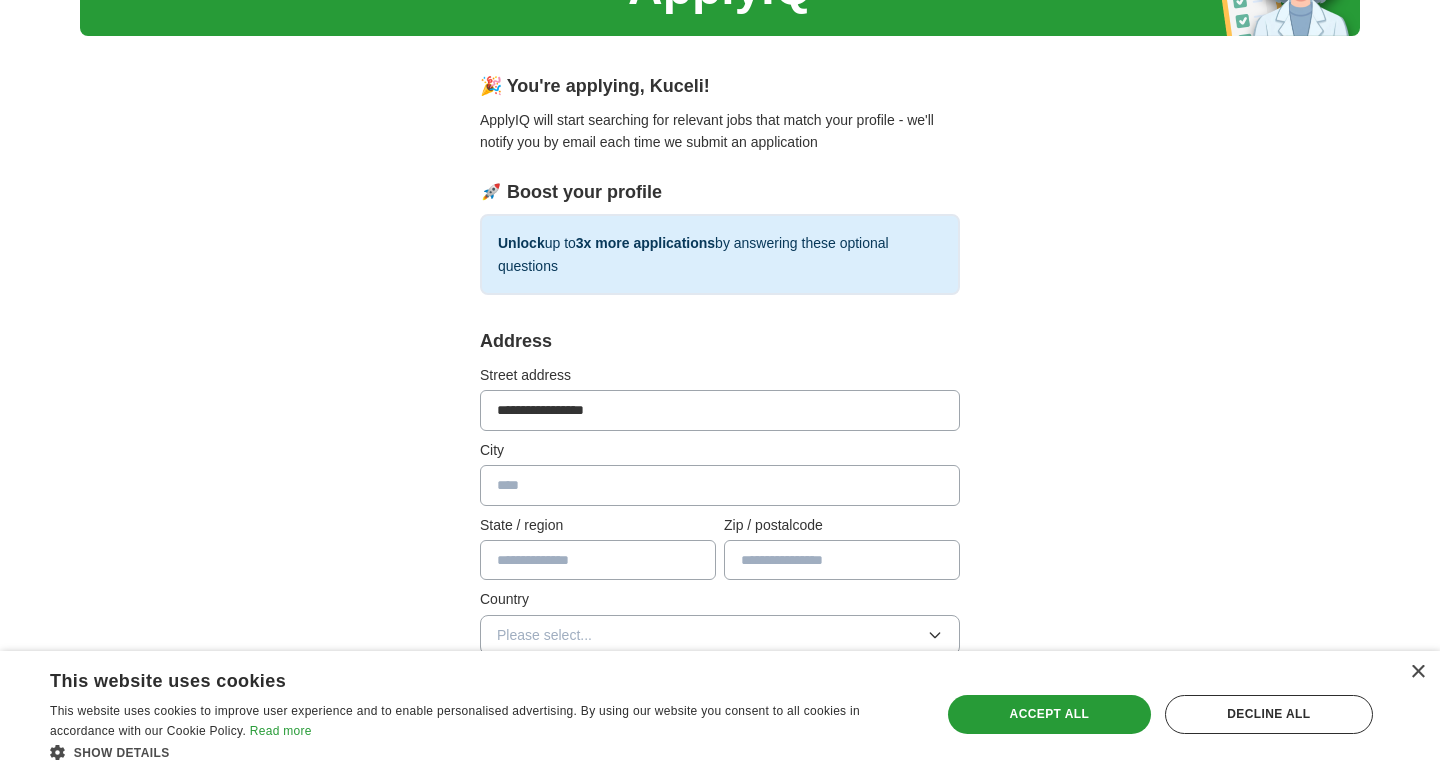 type on "**********" 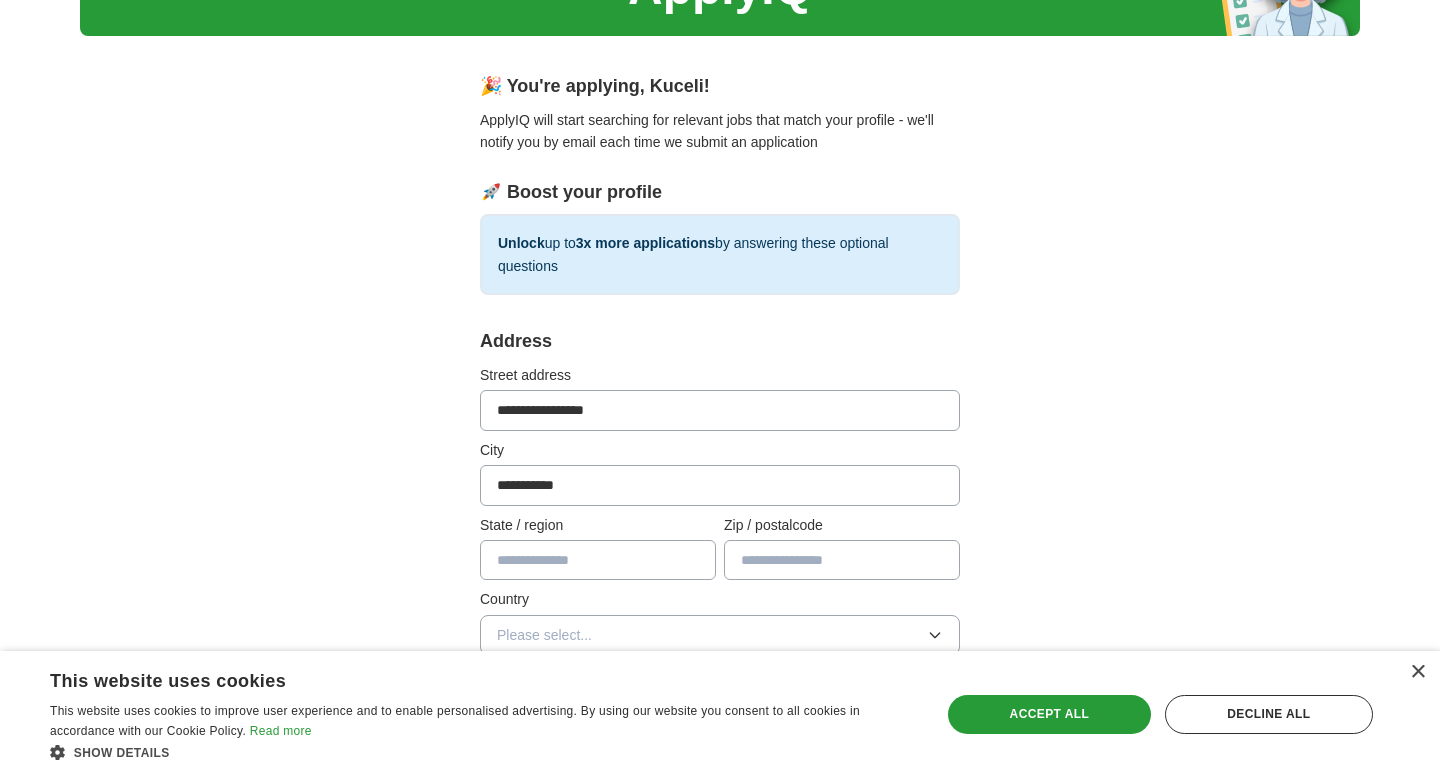 type on "**" 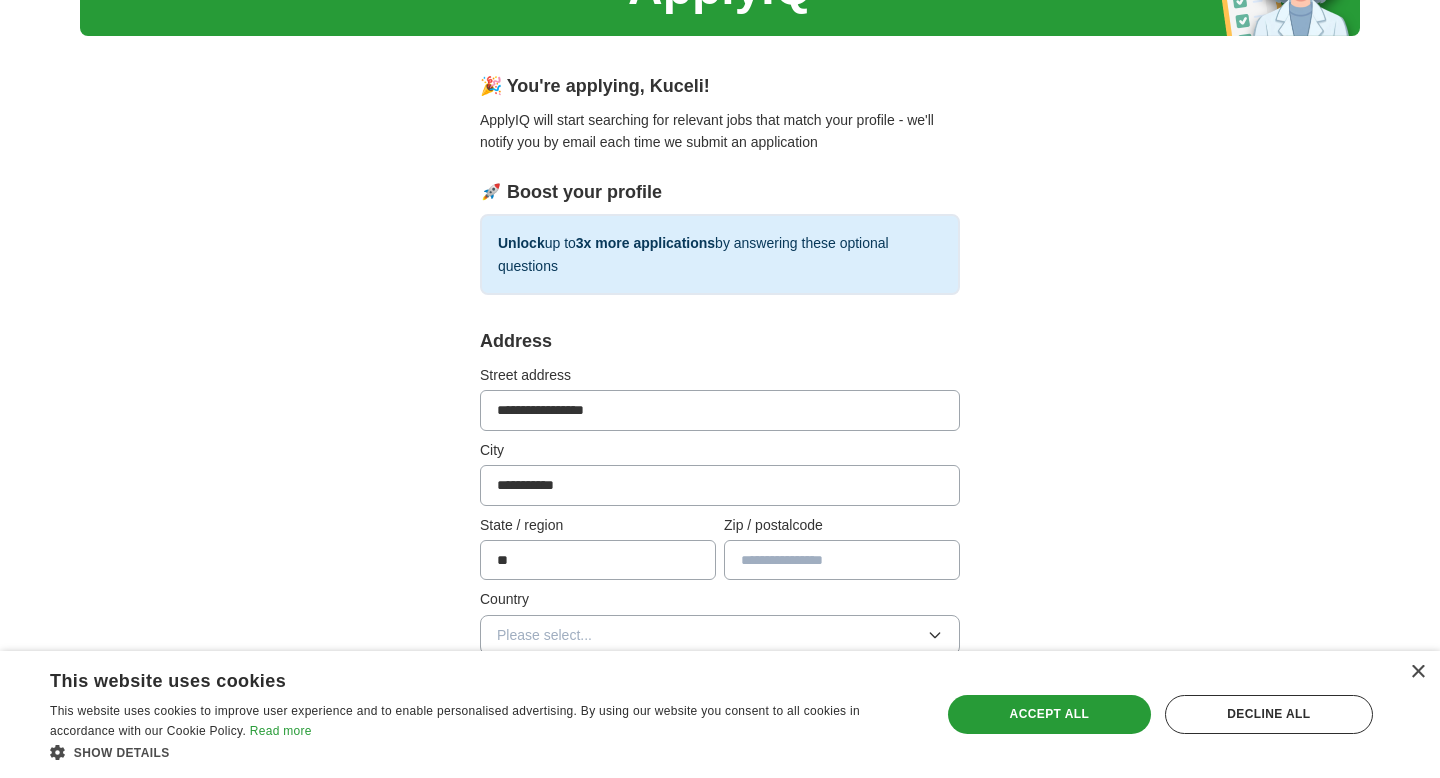 type on "*****" 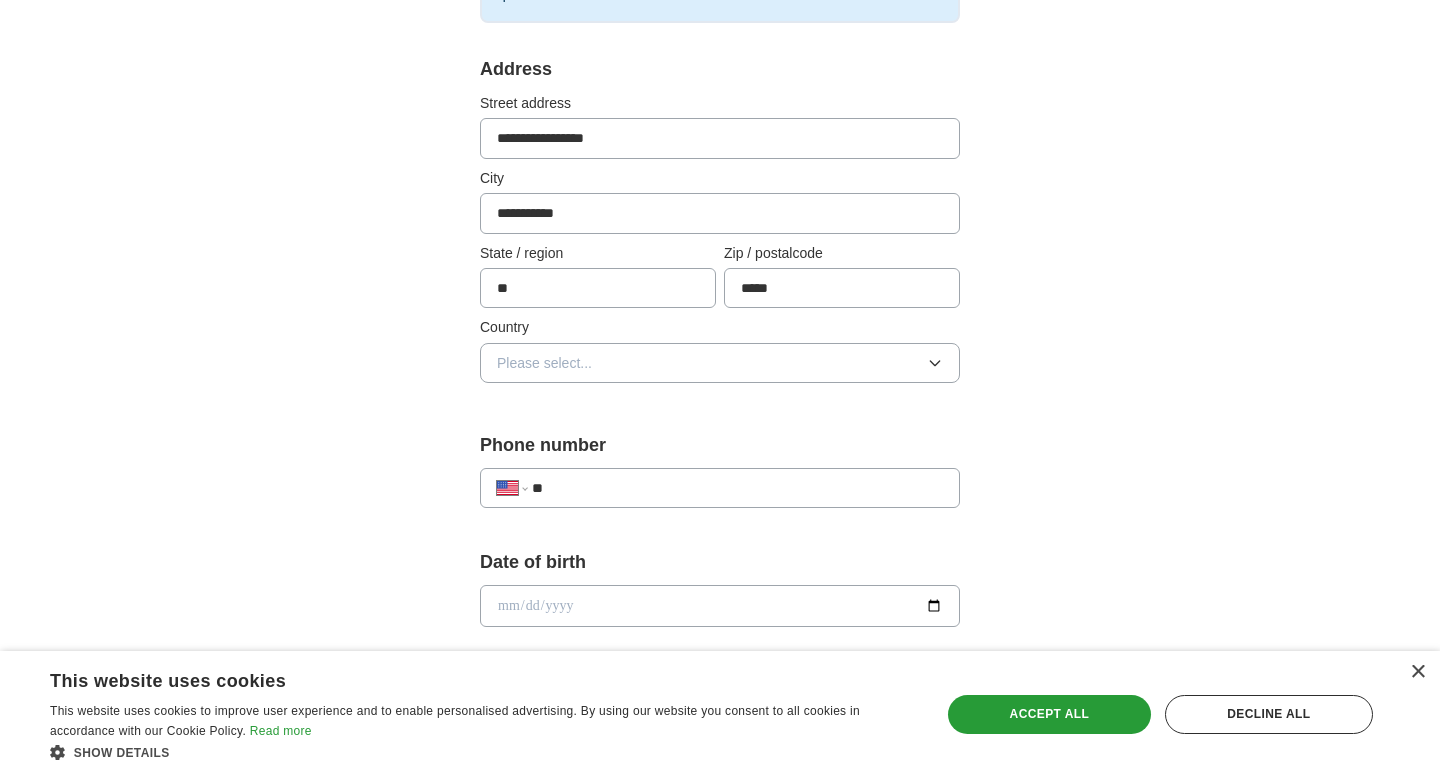 scroll, scrollTop: 402, scrollLeft: 0, axis: vertical 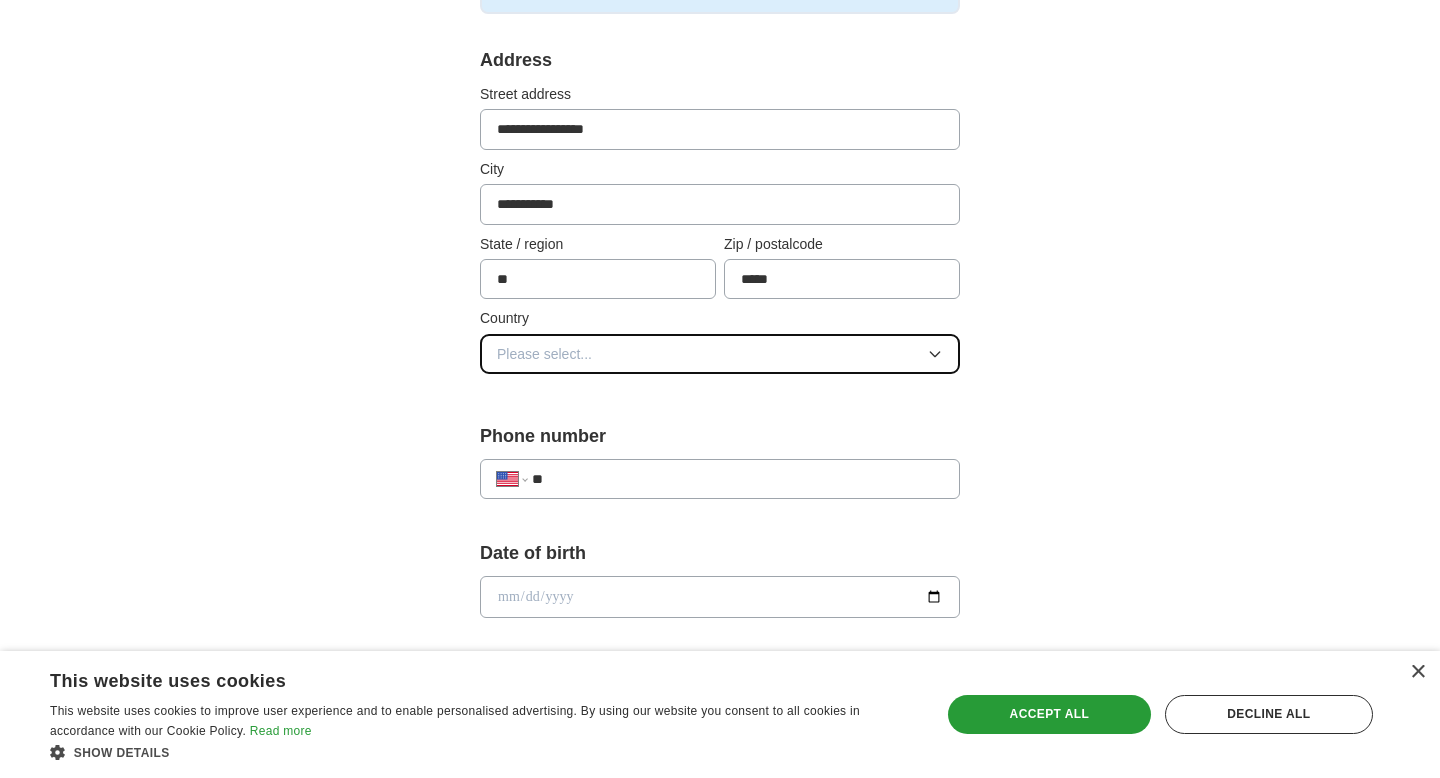 click on "Please select..." at bounding box center (720, 354) 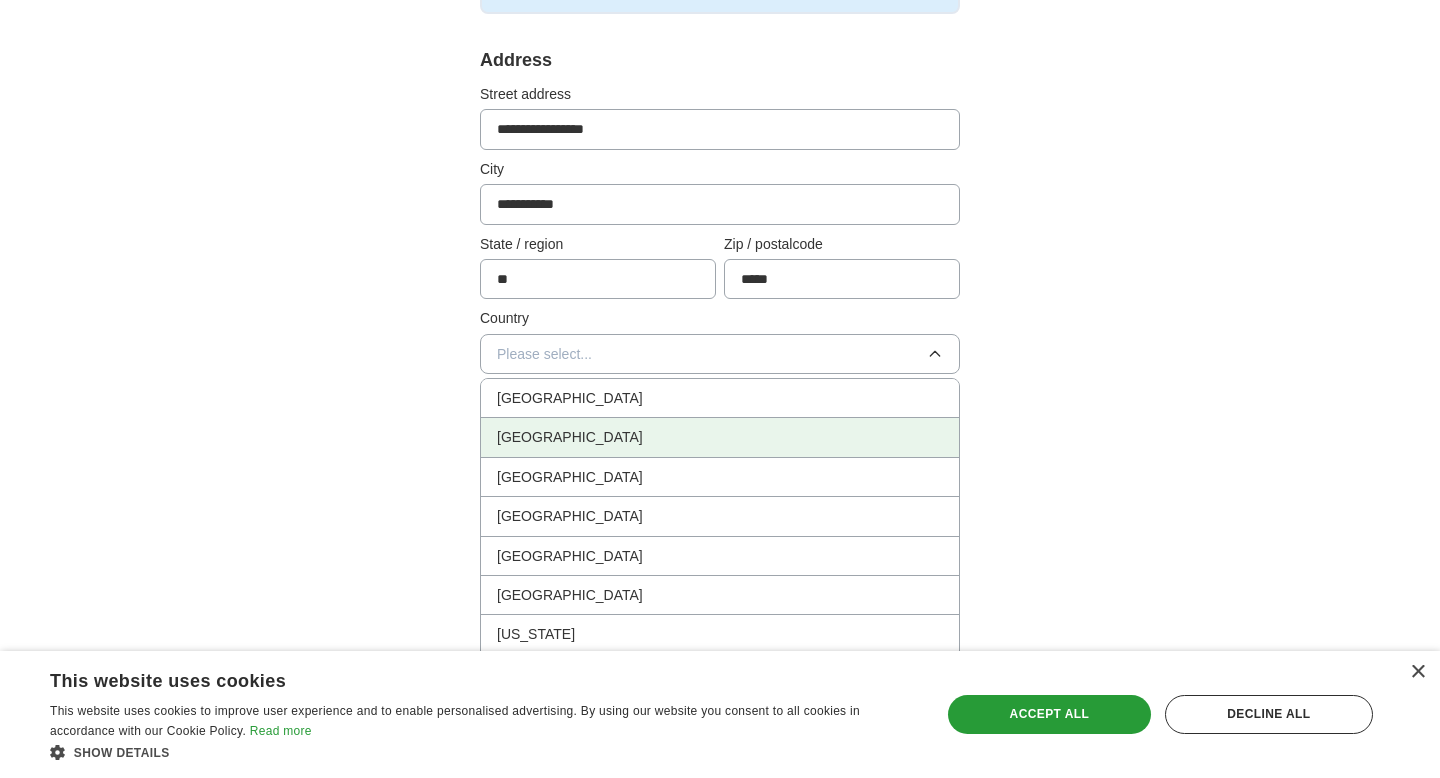 click on "[GEOGRAPHIC_DATA]" at bounding box center [570, 437] 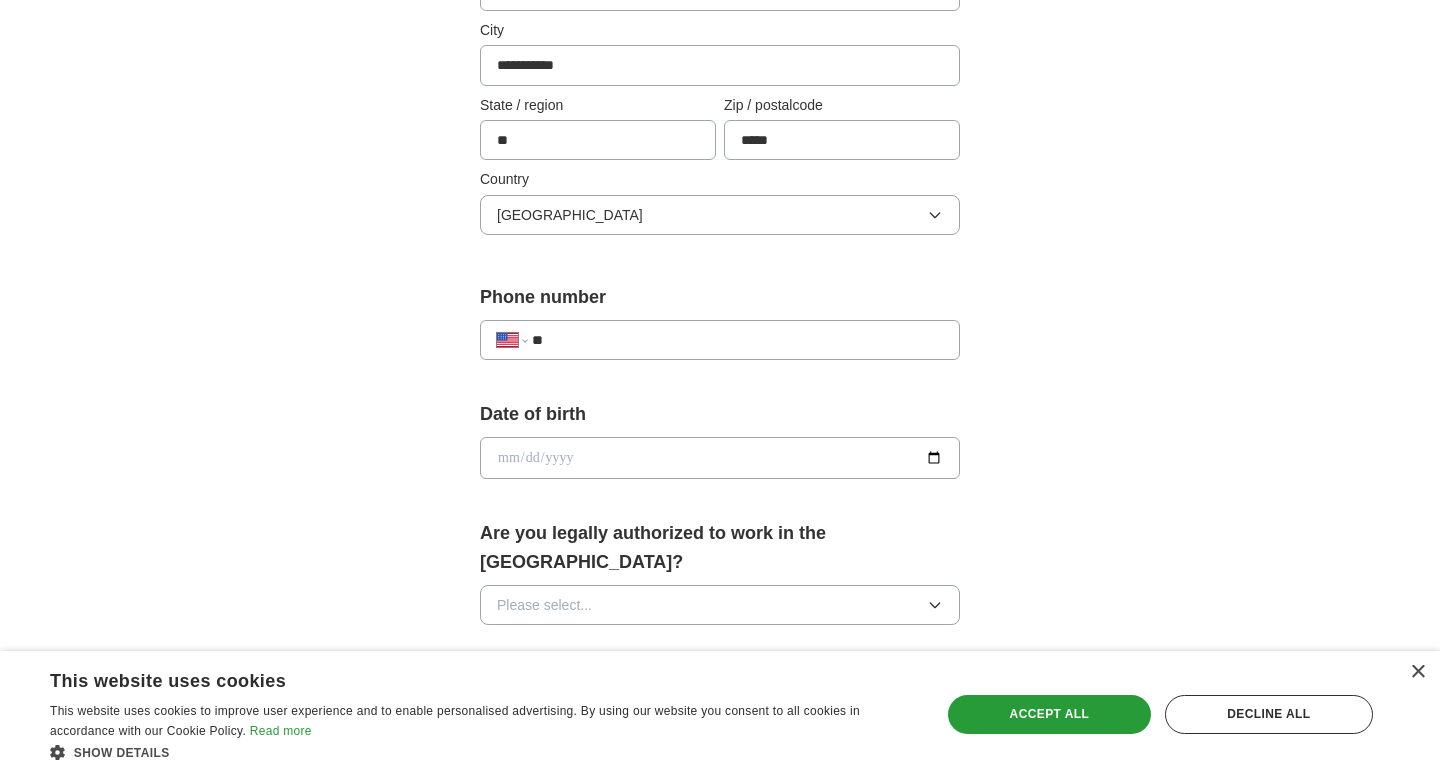 scroll, scrollTop: 579, scrollLeft: 0, axis: vertical 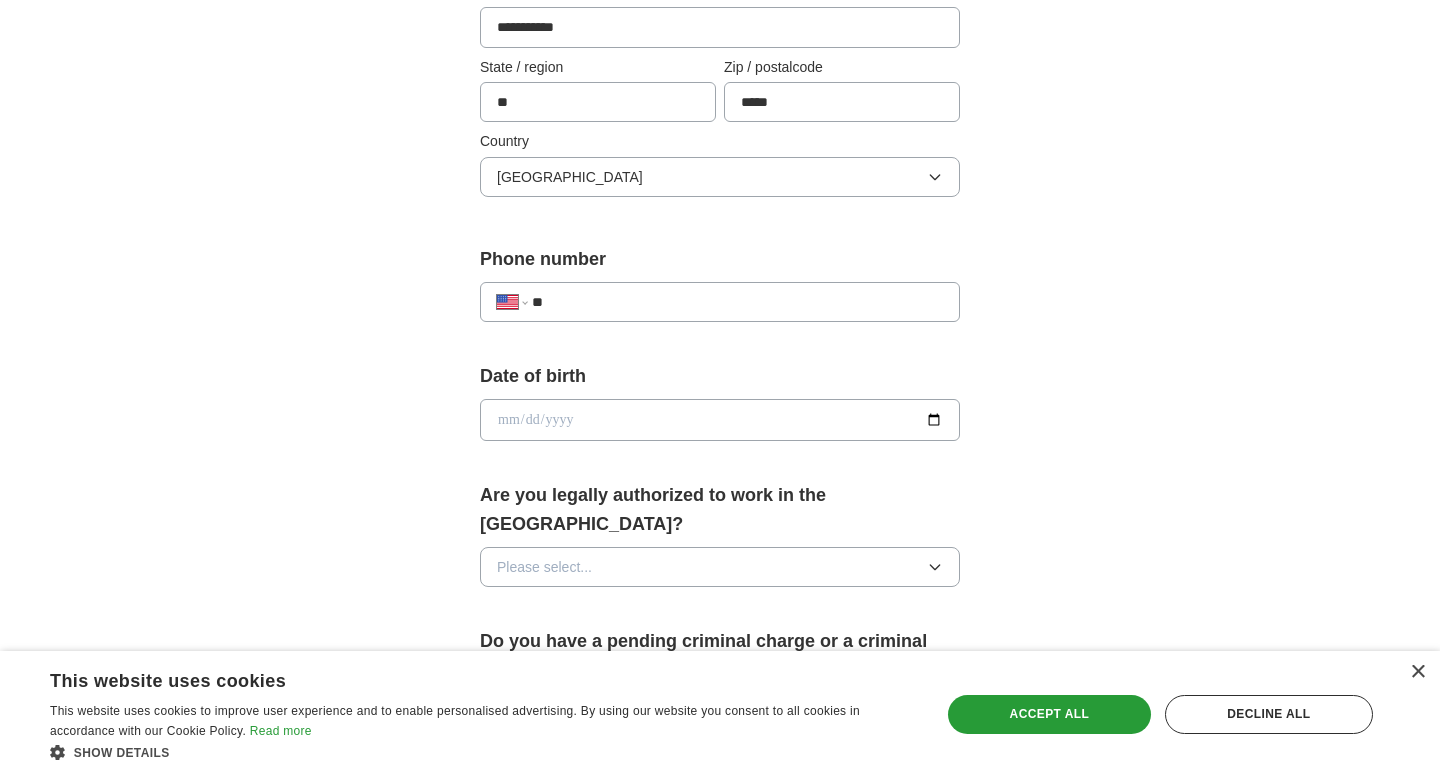 click on "**" at bounding box center [737, 302] 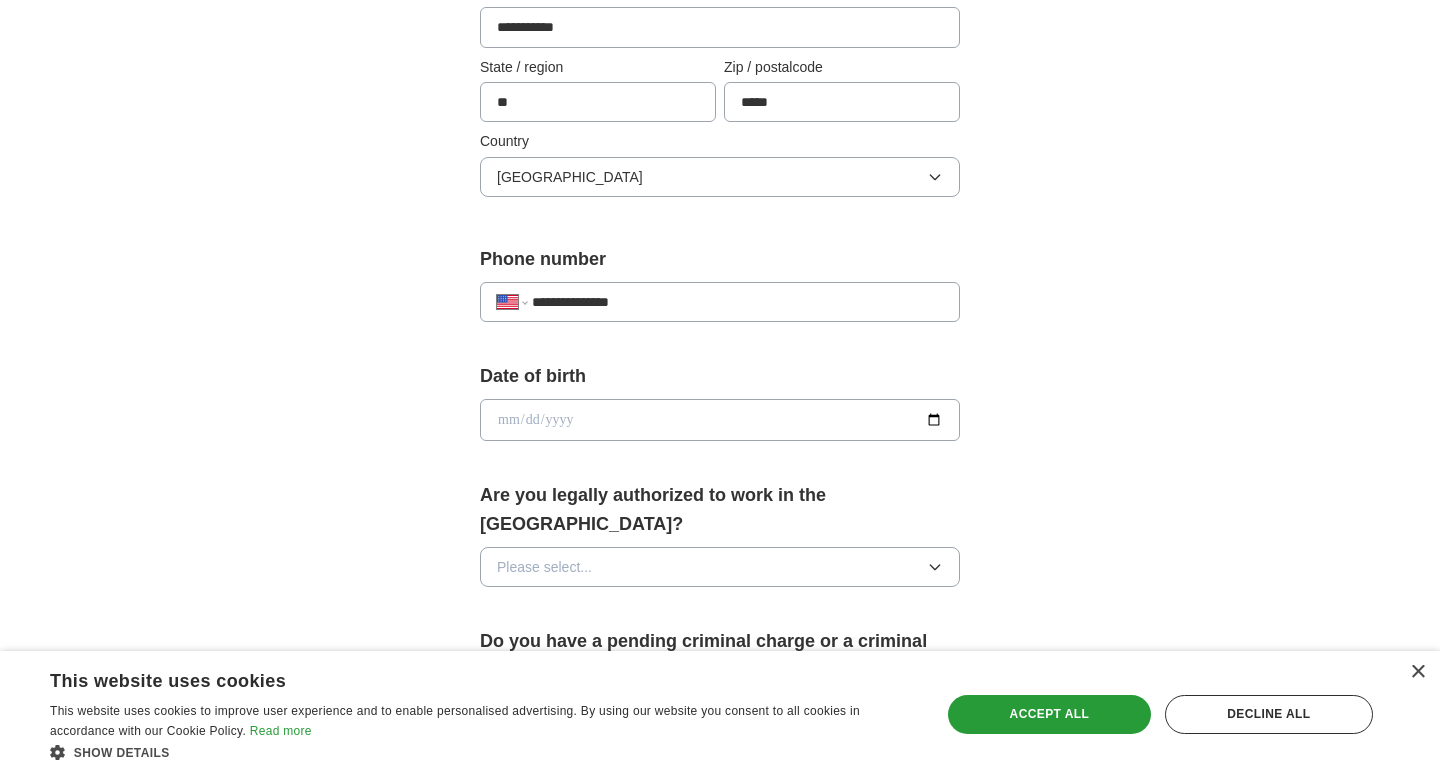 type on "**********" 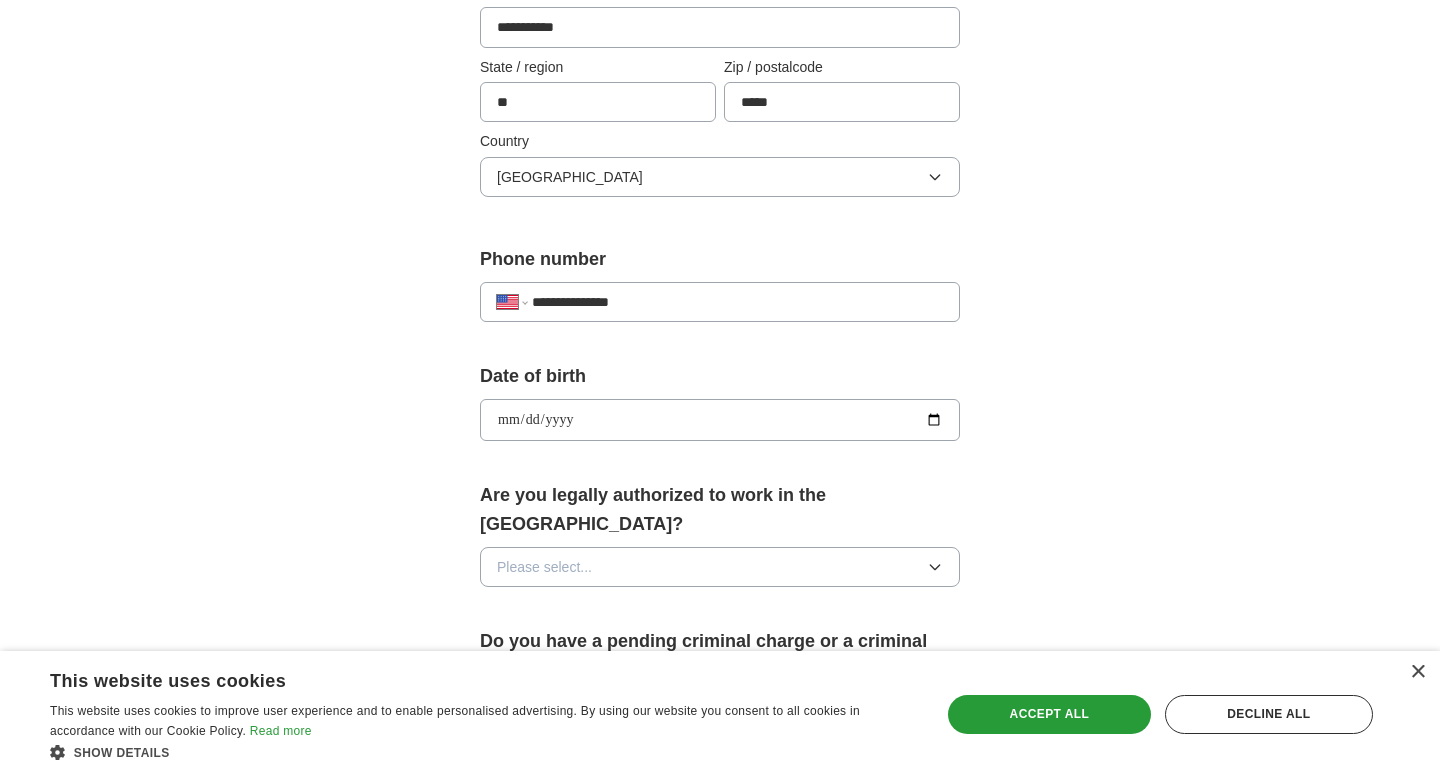 click on "**********" at bounding box center [720, 420] 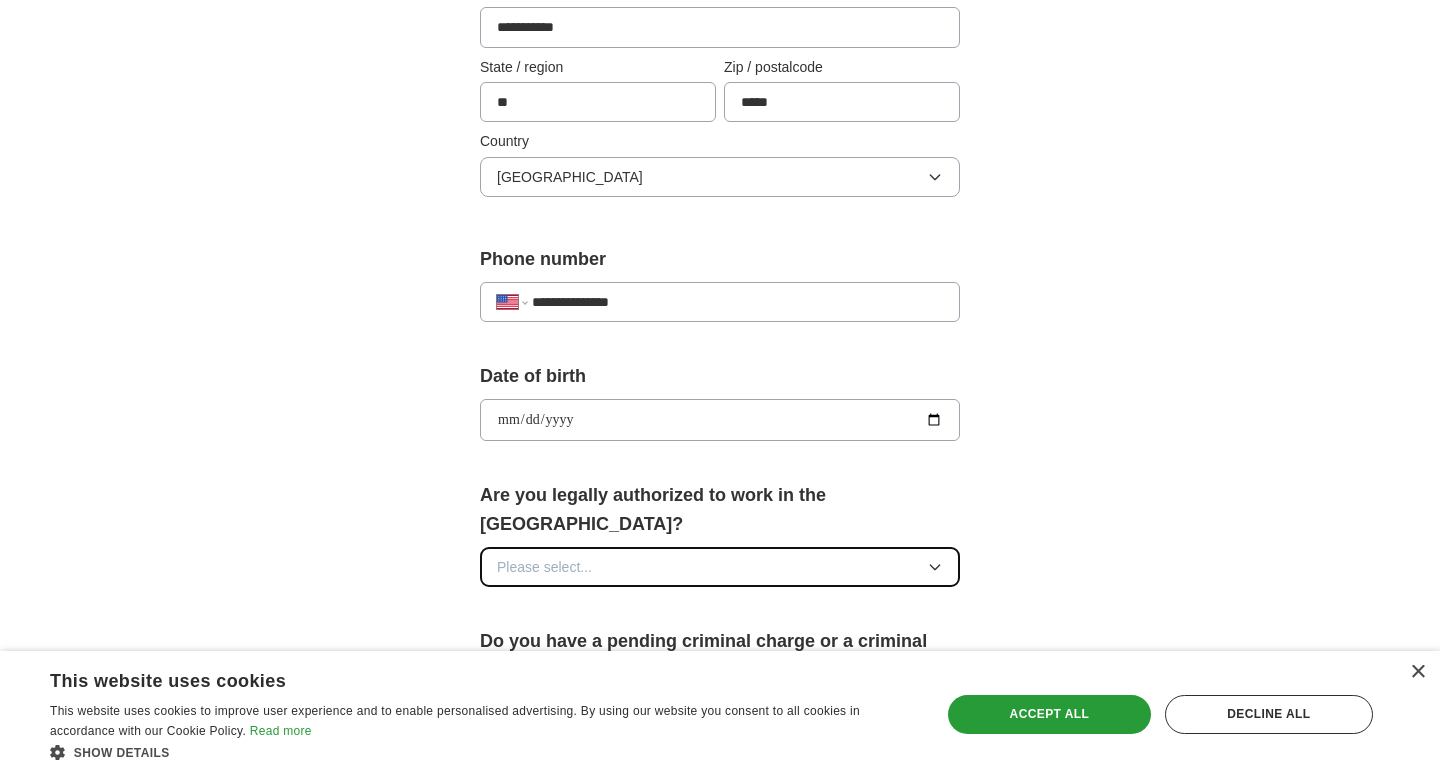 click on "Please select..." at bounding box center (720, 567) 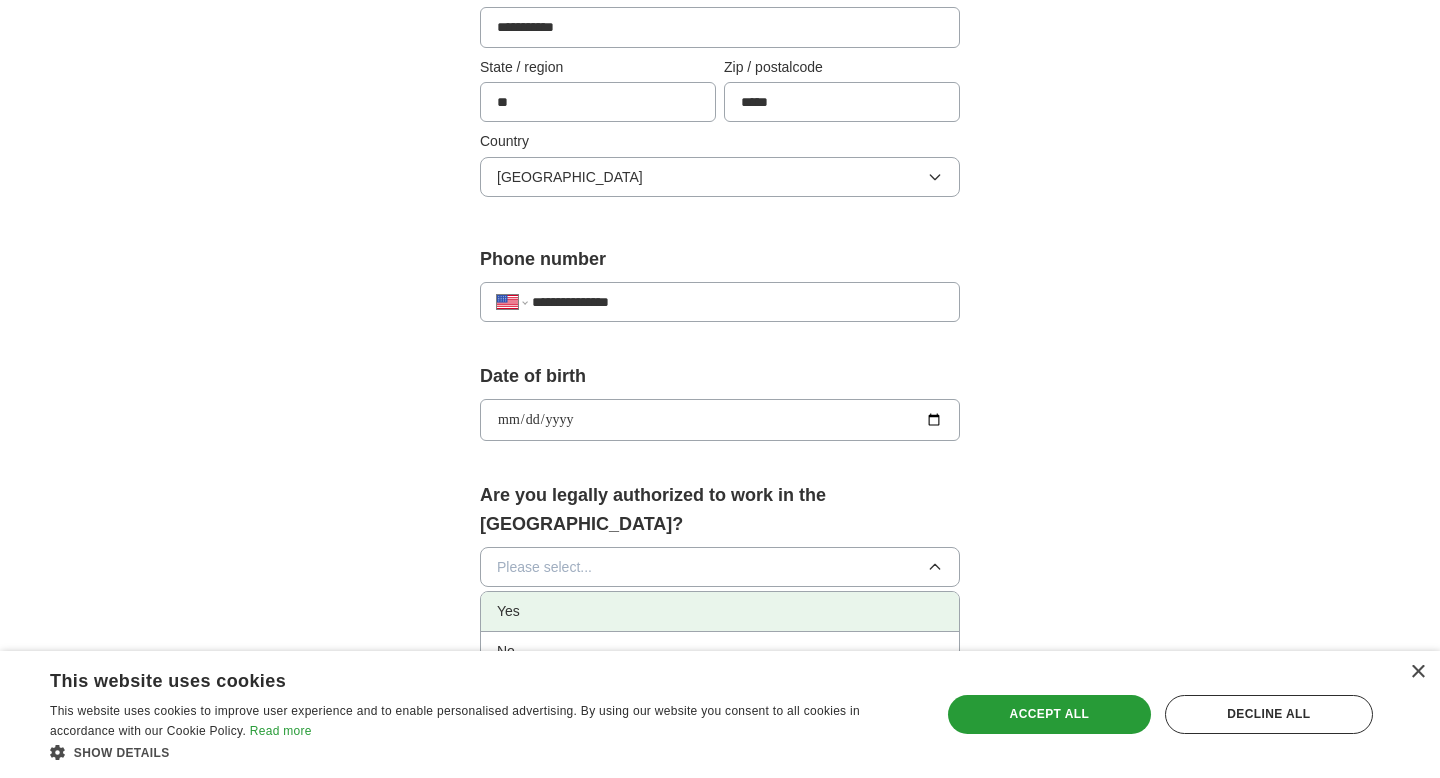 click on "Yes" at bounding box center [720, 611] 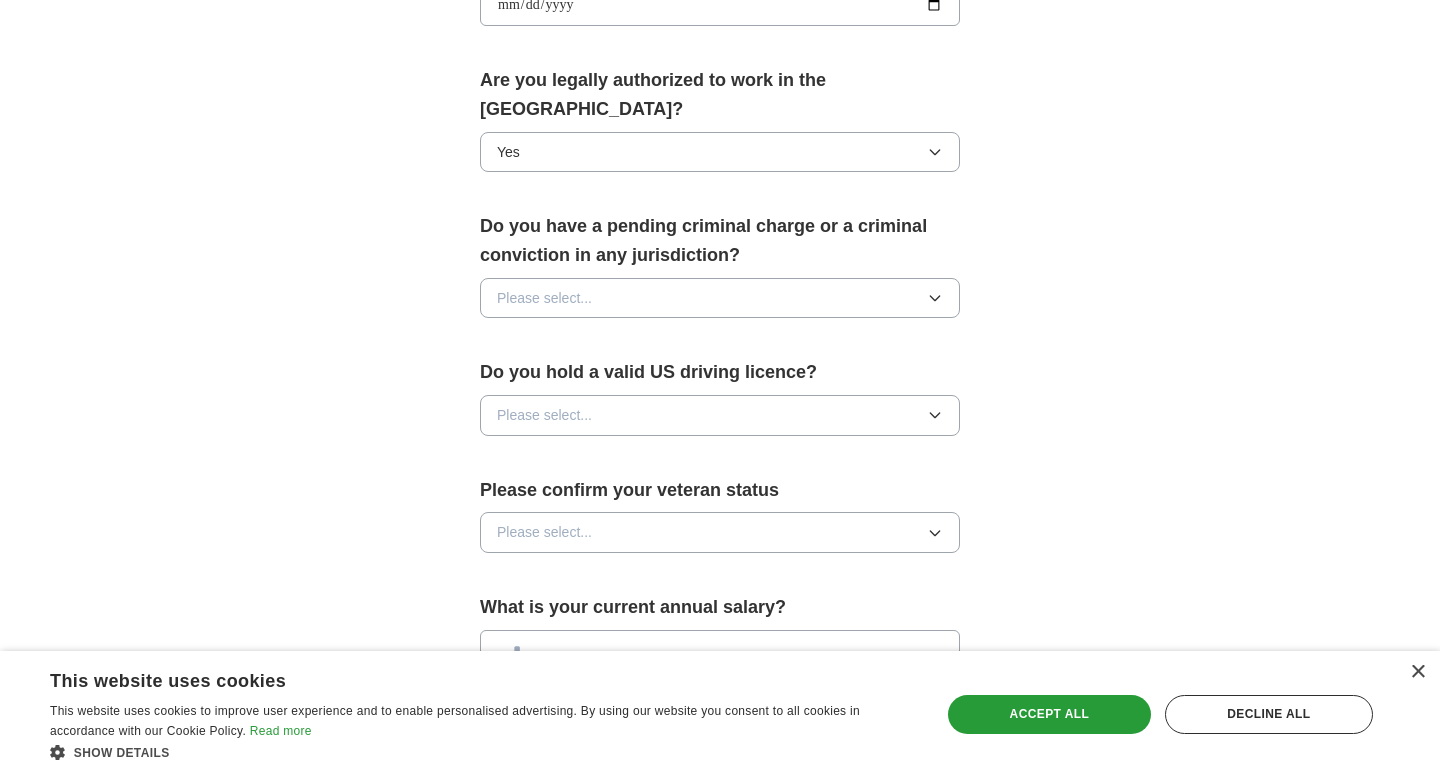 scroll, scrollTop: 1060, scrollLeft: 0, axis: vertical 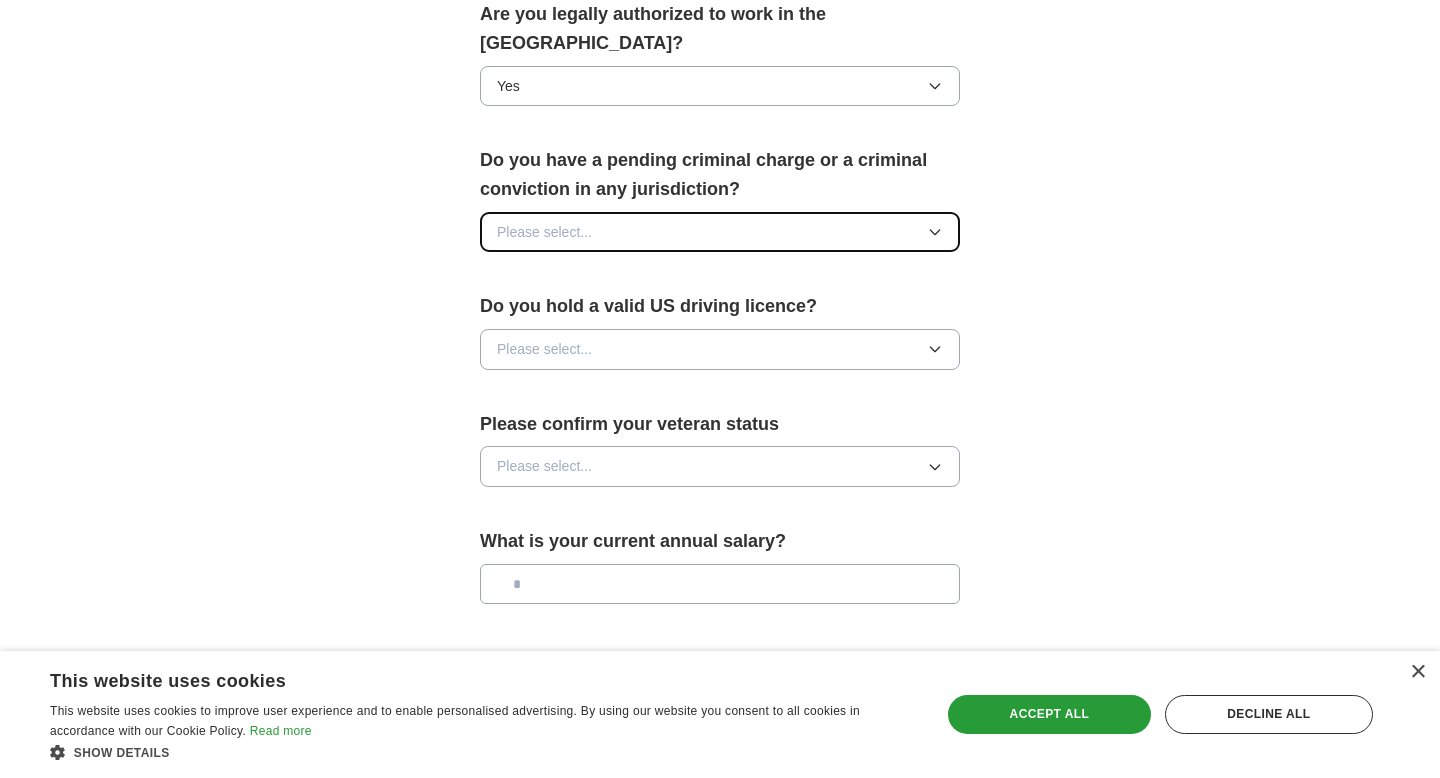 click on "Please select..." at bounding box center [720, 232] 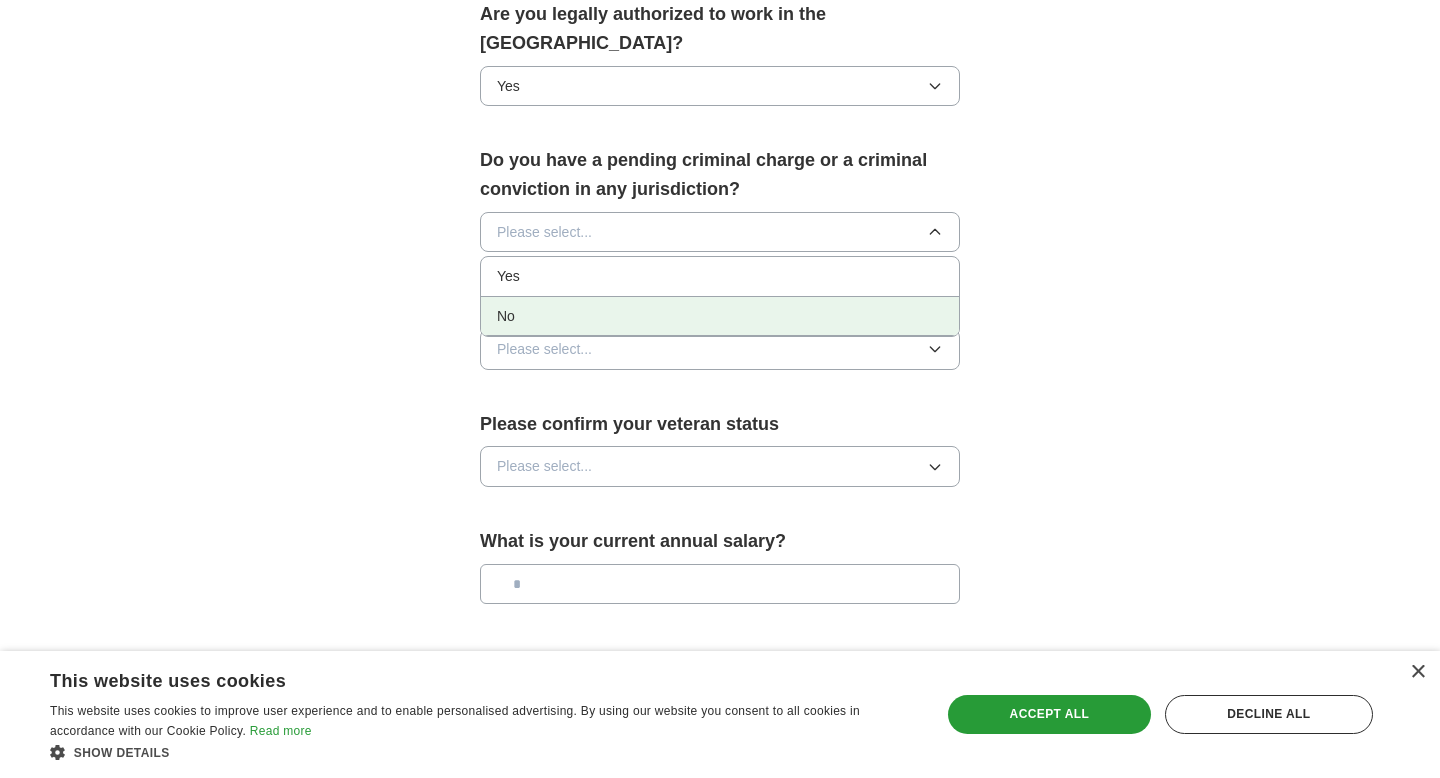 click on "No" at bounding box center (720, 316) 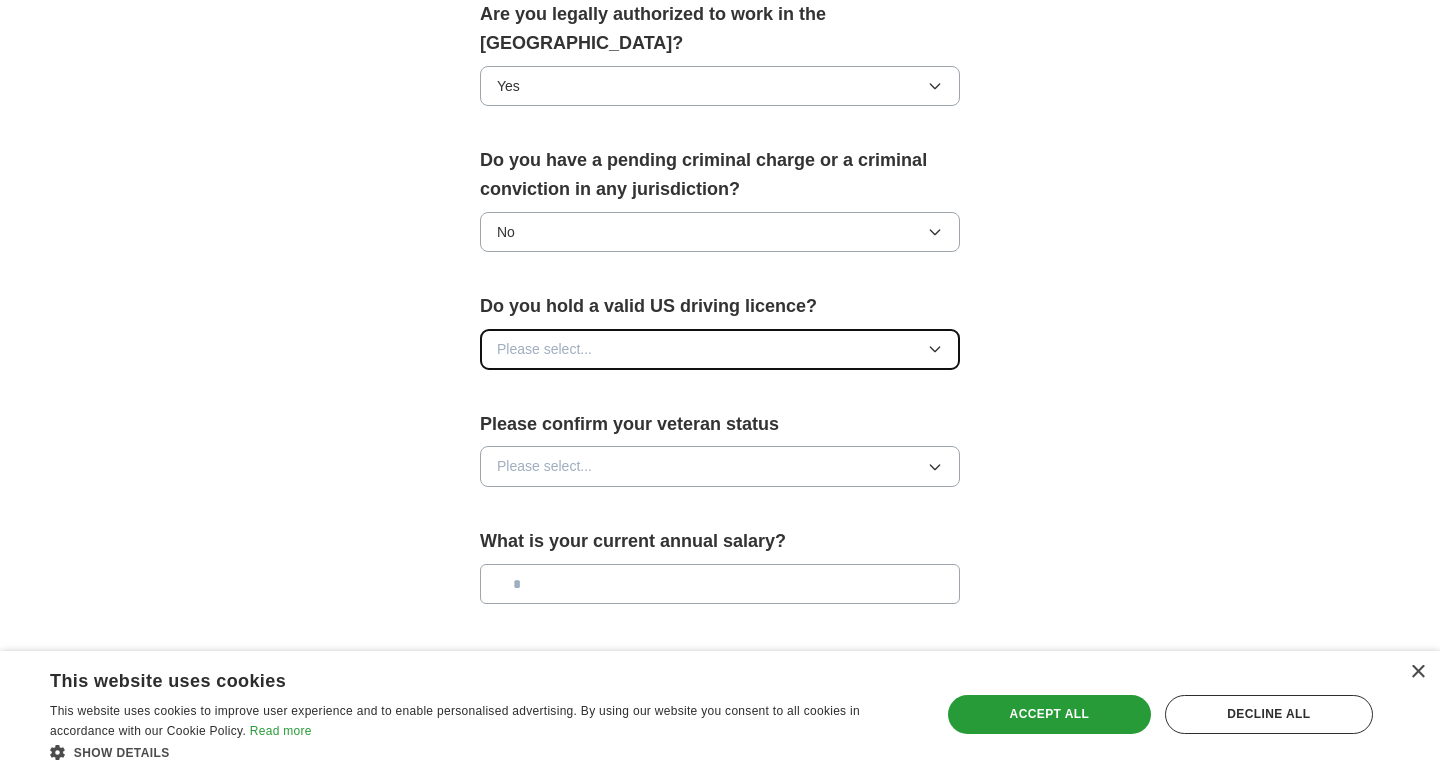 click on "Please select..." at bounding box center (720, 349) 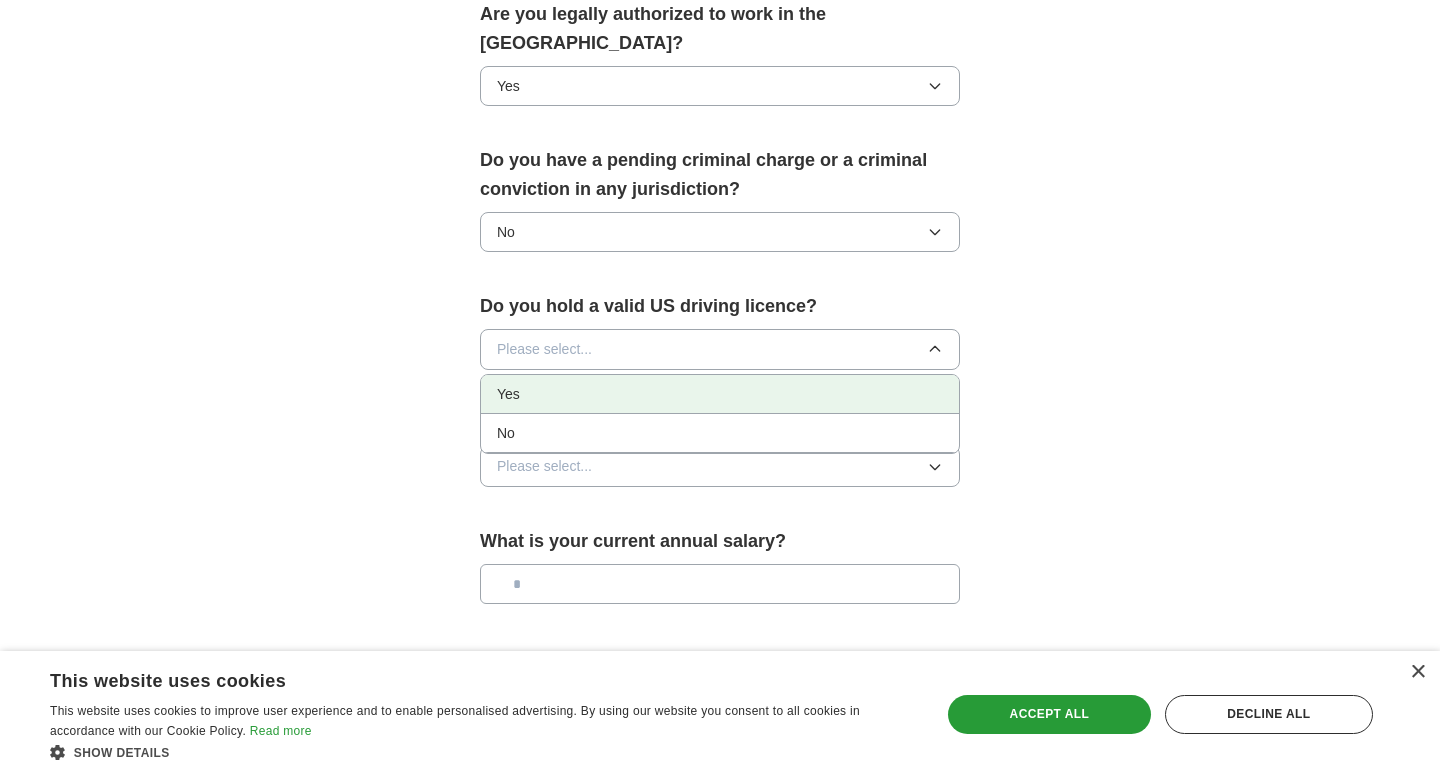 click on "Yes" at bounding box center (720, 394) 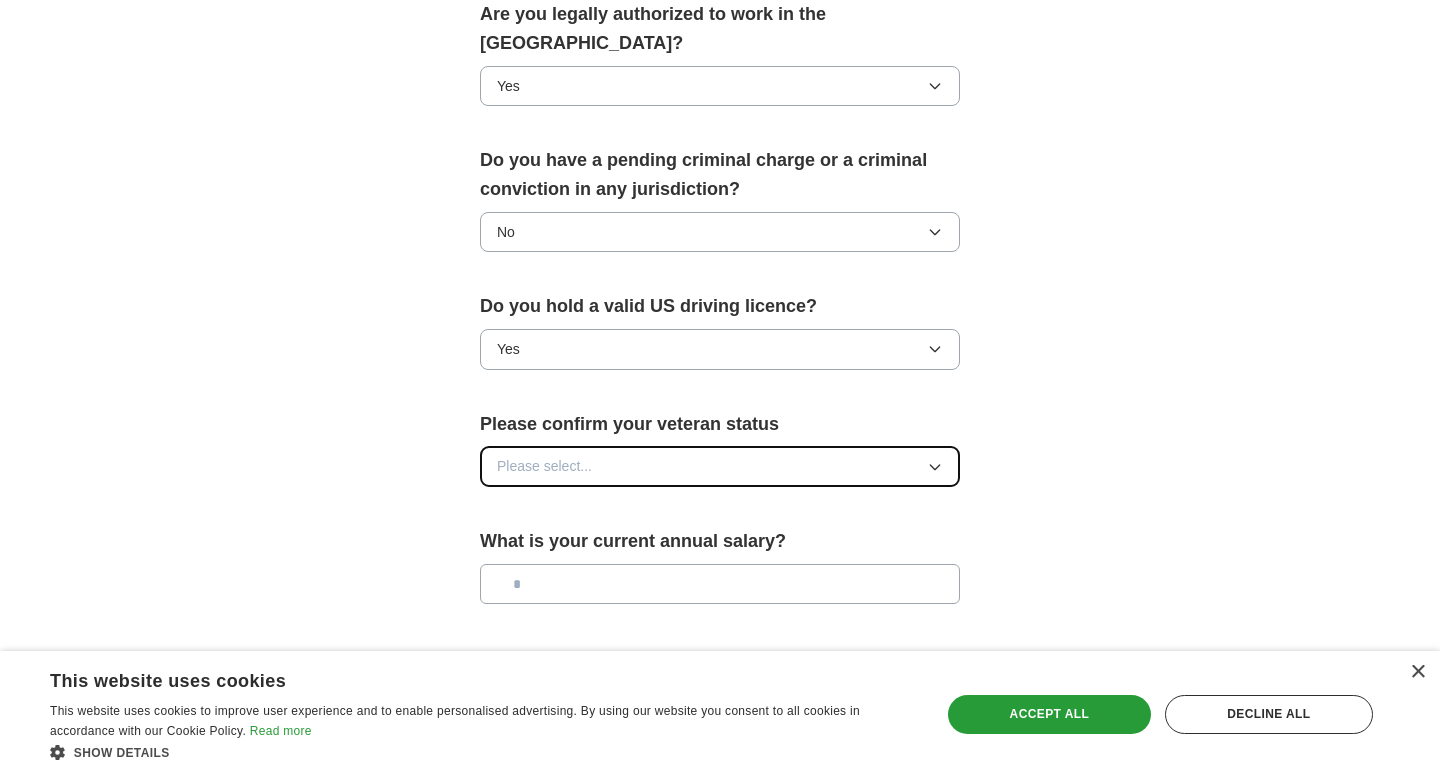 click on "Please select..." at bounding box center [720, 466] 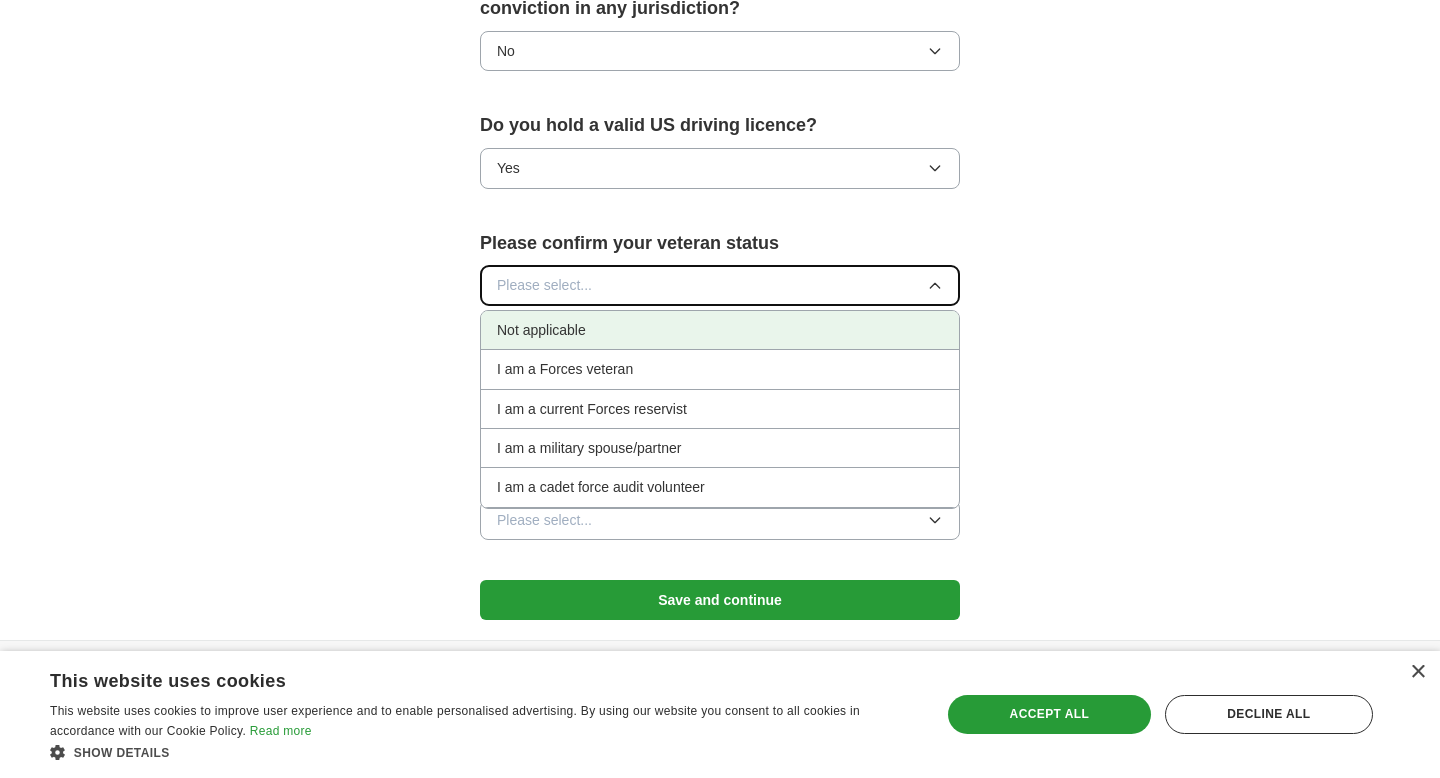 scroll, scrollTop: 1283, scrollLeft: 0, axis: vertical 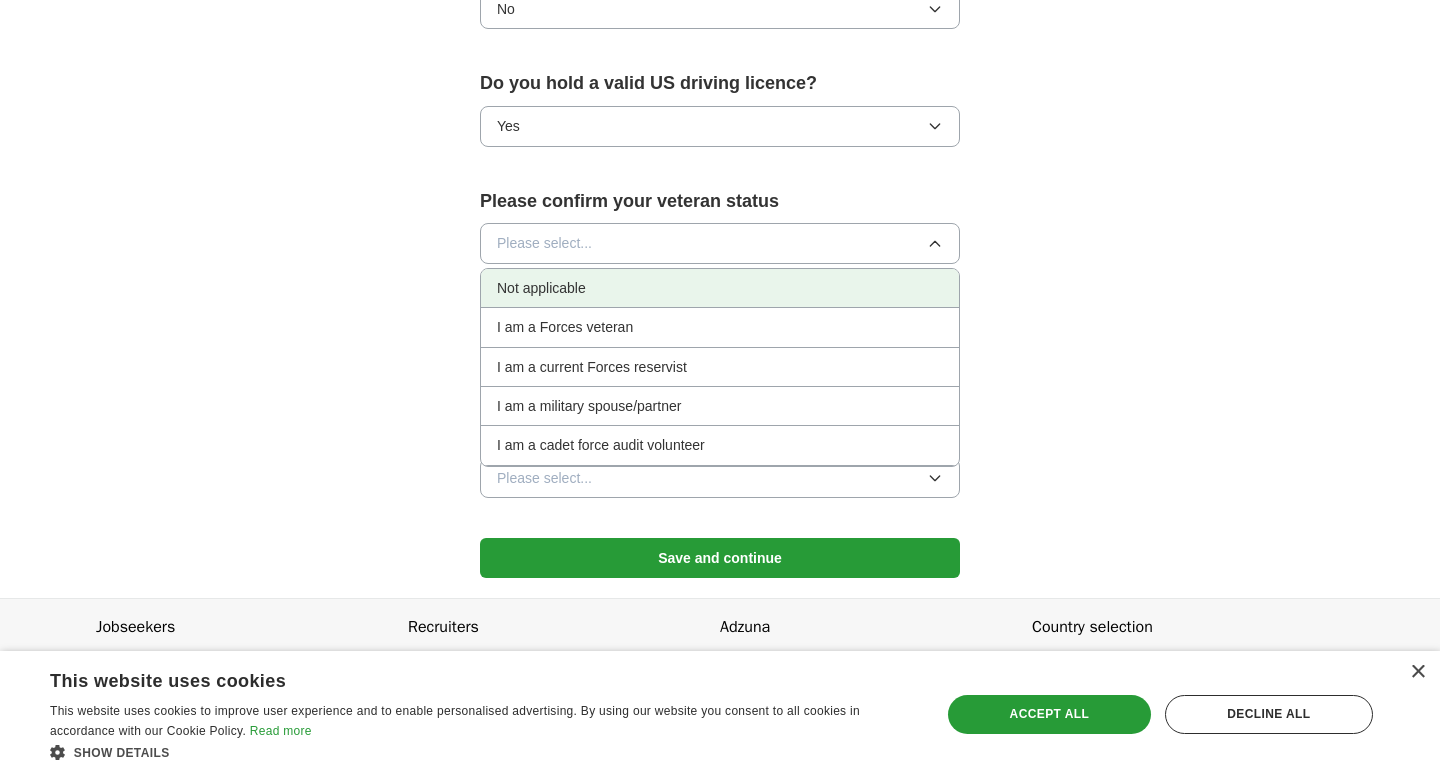 click on "Not applicable" at bounding box center [720, 288] 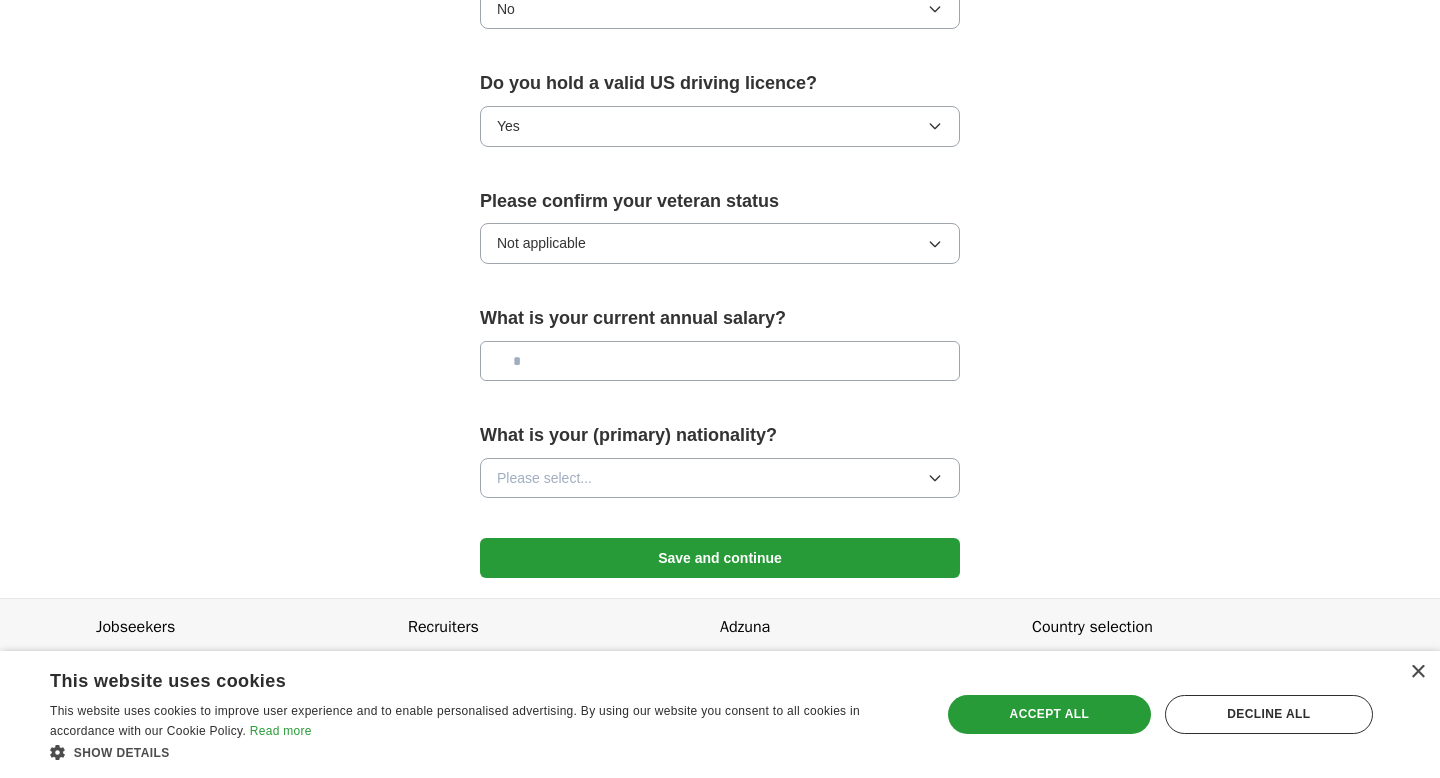 click at bounding box center [720, 361] 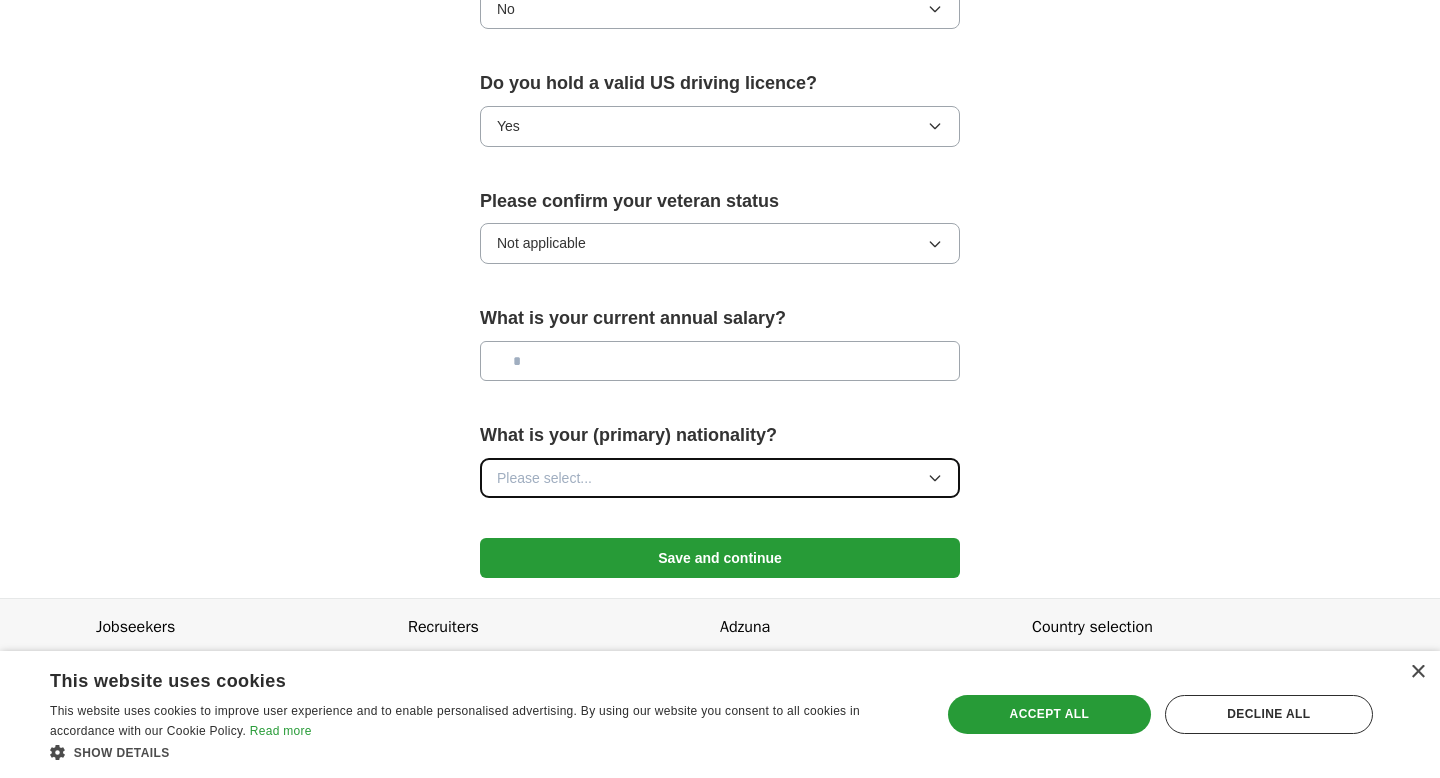 click on "Please select..." at bounding box center (720, 478) 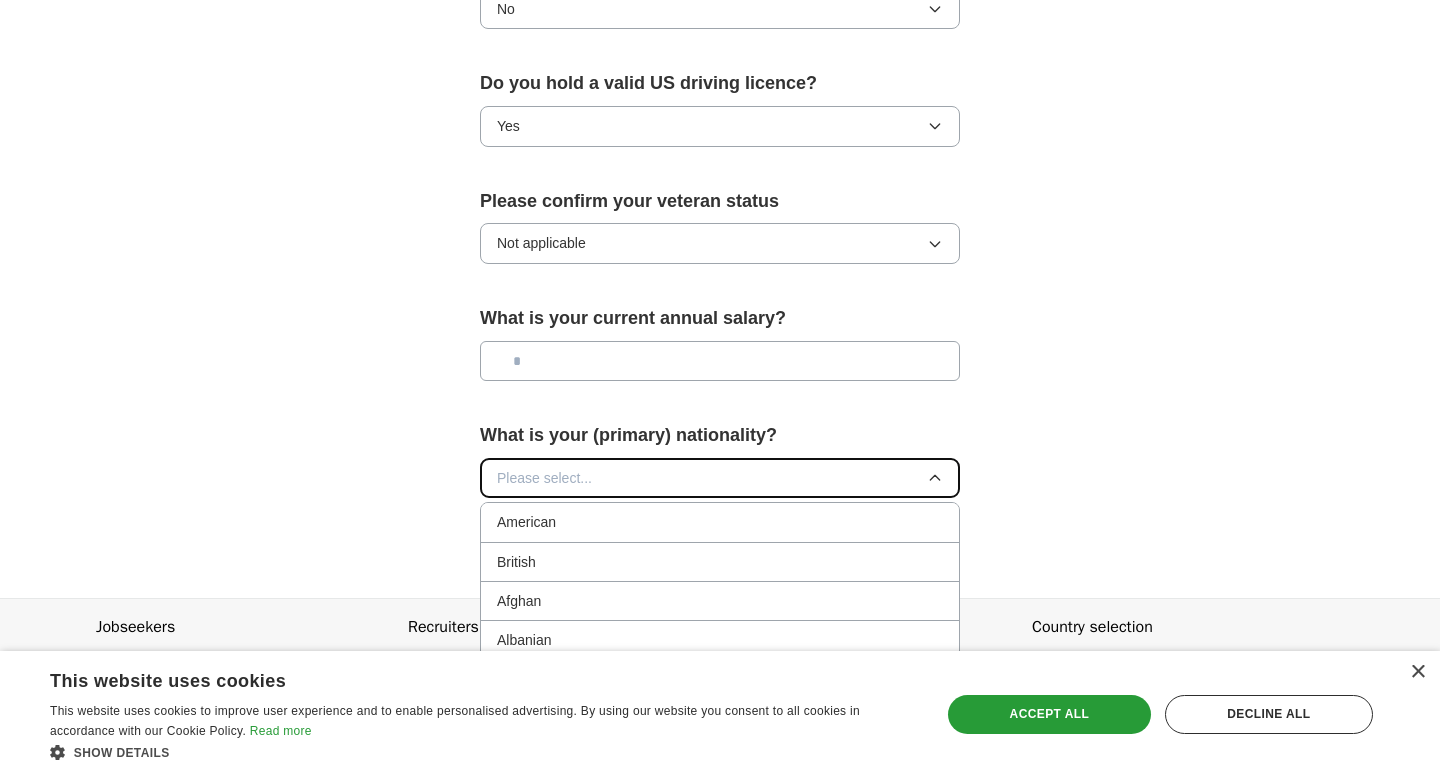 type 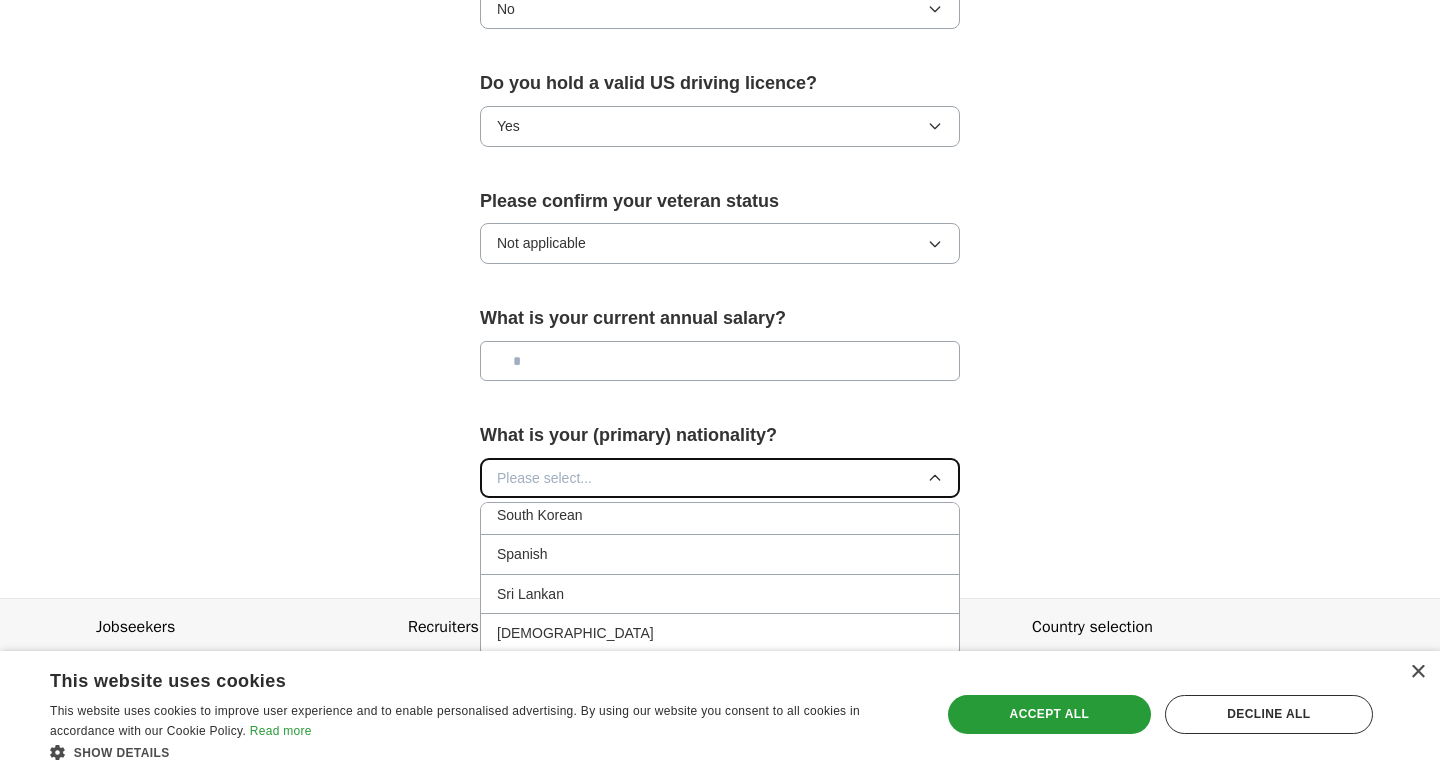 scroll, scrollTop: 6667, scrollLeft: 0, axis: vertical 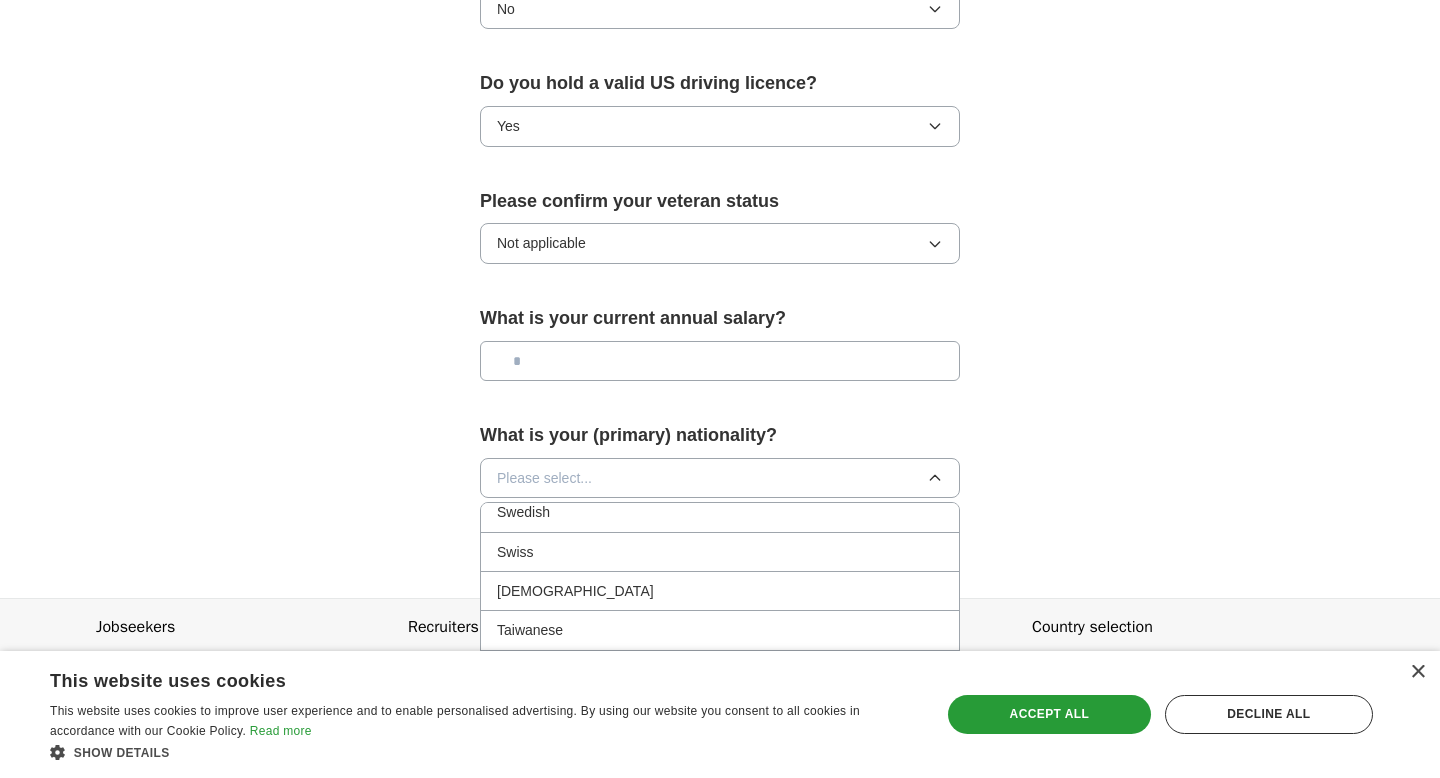 click on "**********" at bounding box center (720, -312) 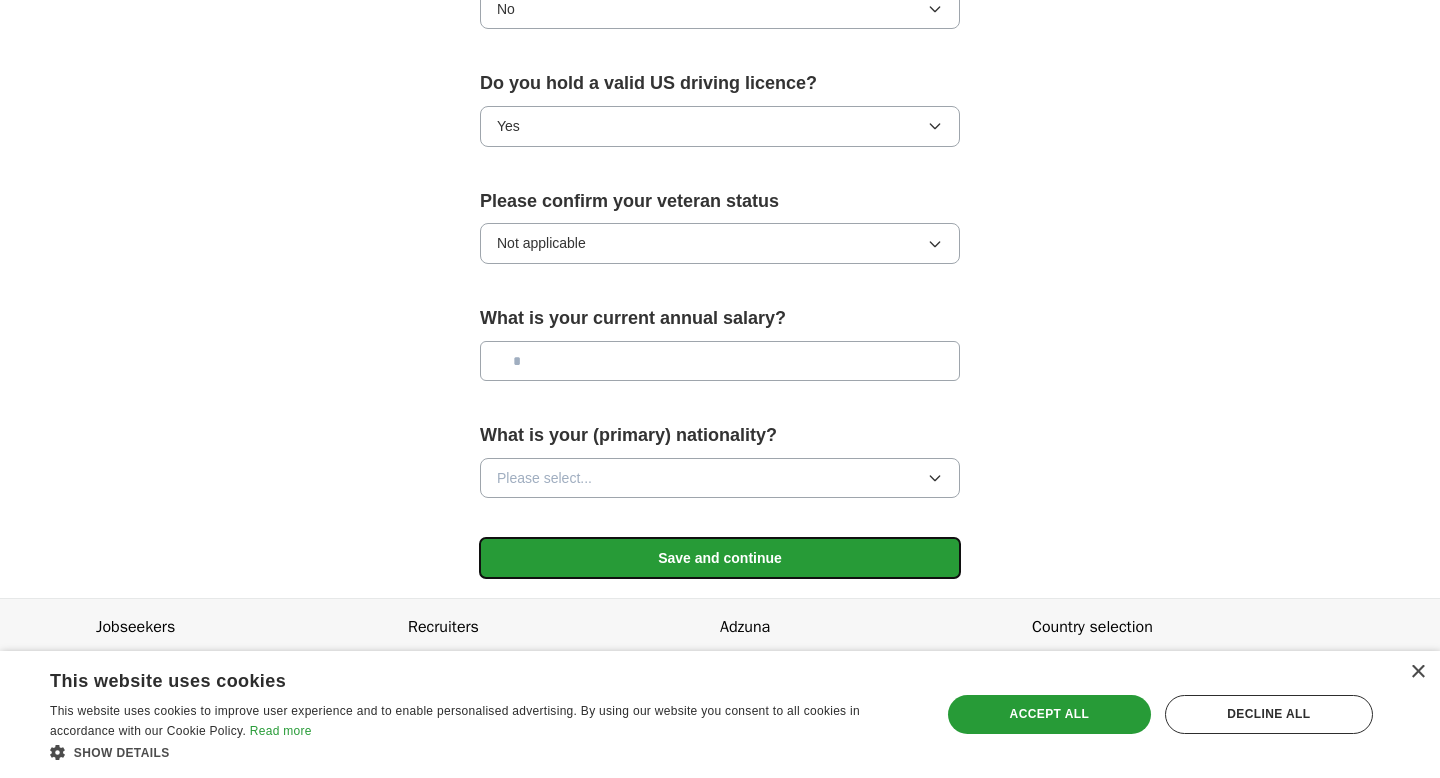 click on "Save and continue" at bounding box center (720, 558) 